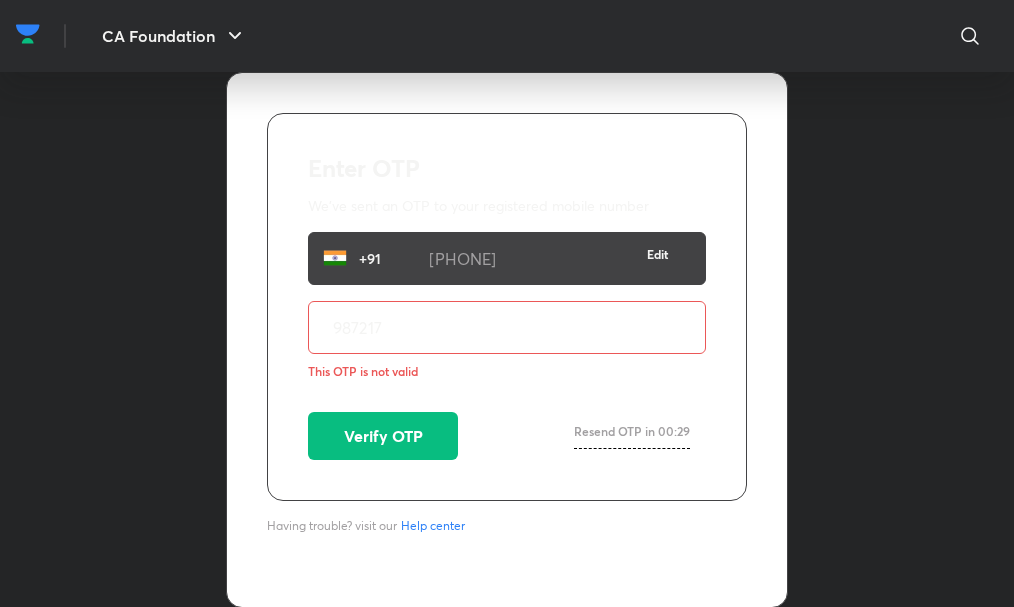 scroll, scrollTop: 0, scrollLeft: 0, axis: both 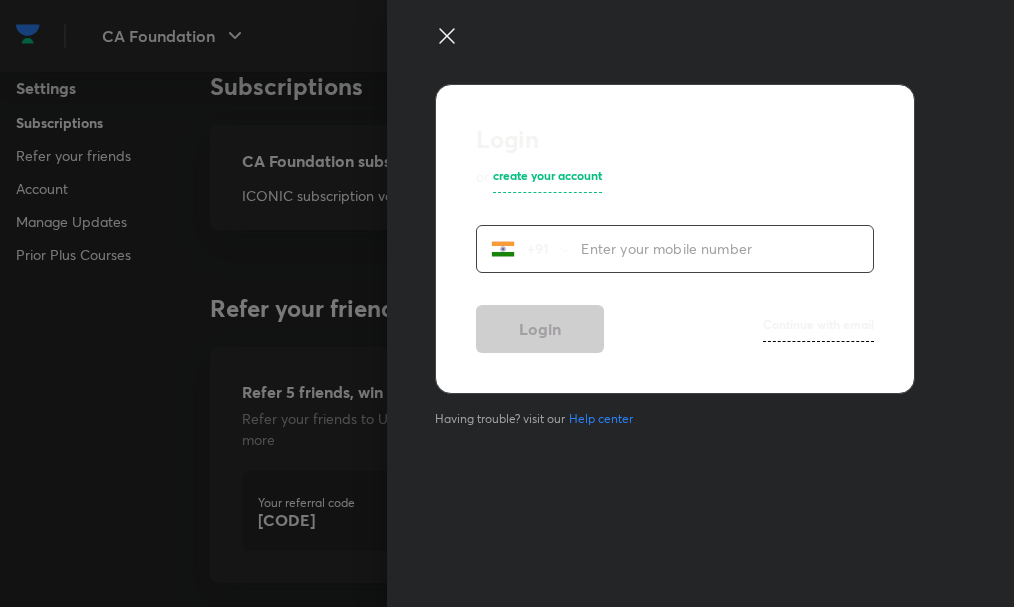 click on "Login or create your account +91 ​ Login Continue with email Having trouble? visit our Help center" at bounding box center (700, 303) 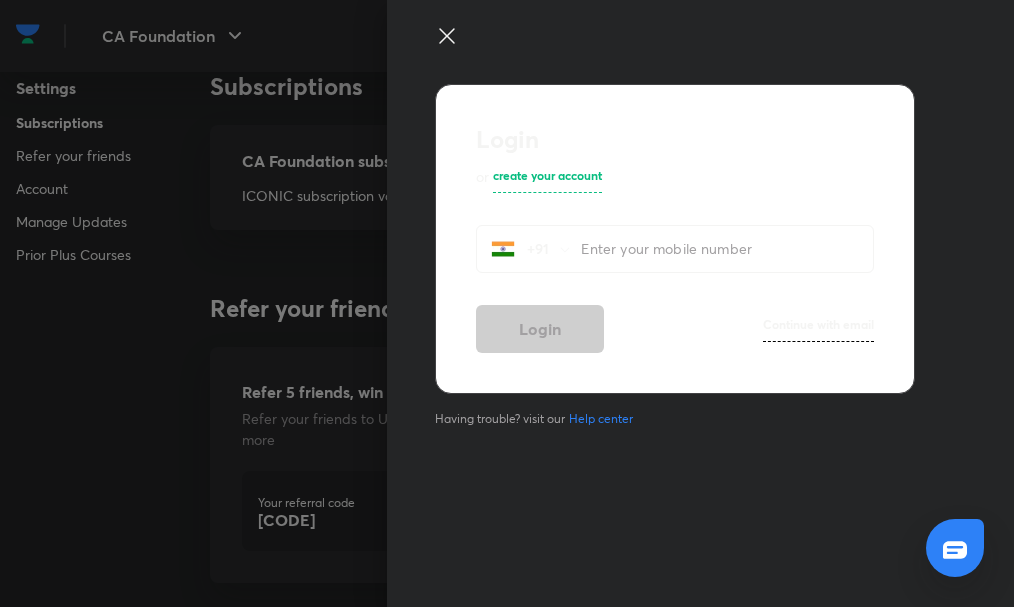 click at bounding box center (727, 248) 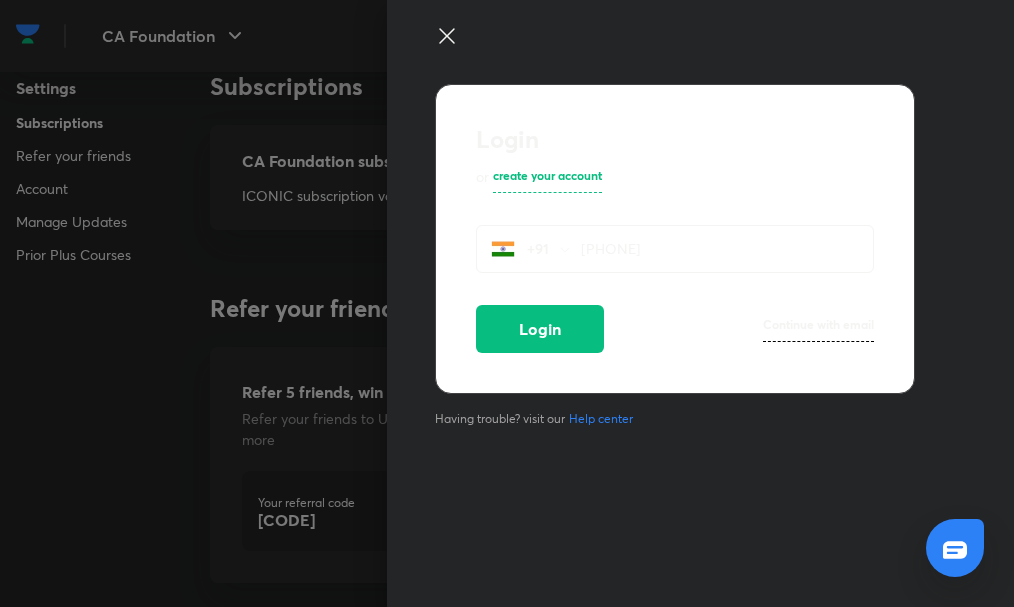 type on "[PHONE]" 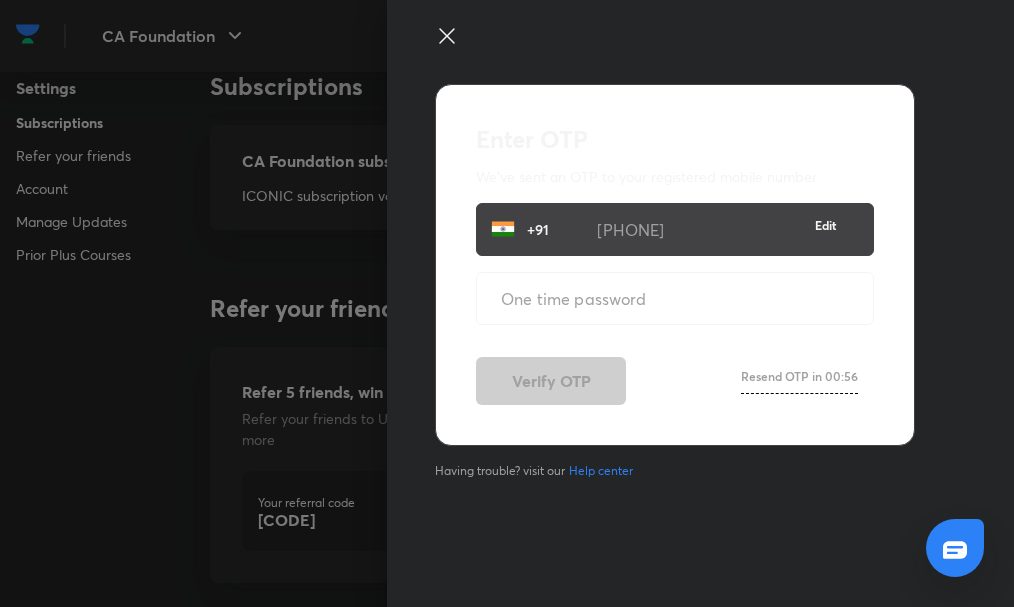 click at bounding box center [675, 298] 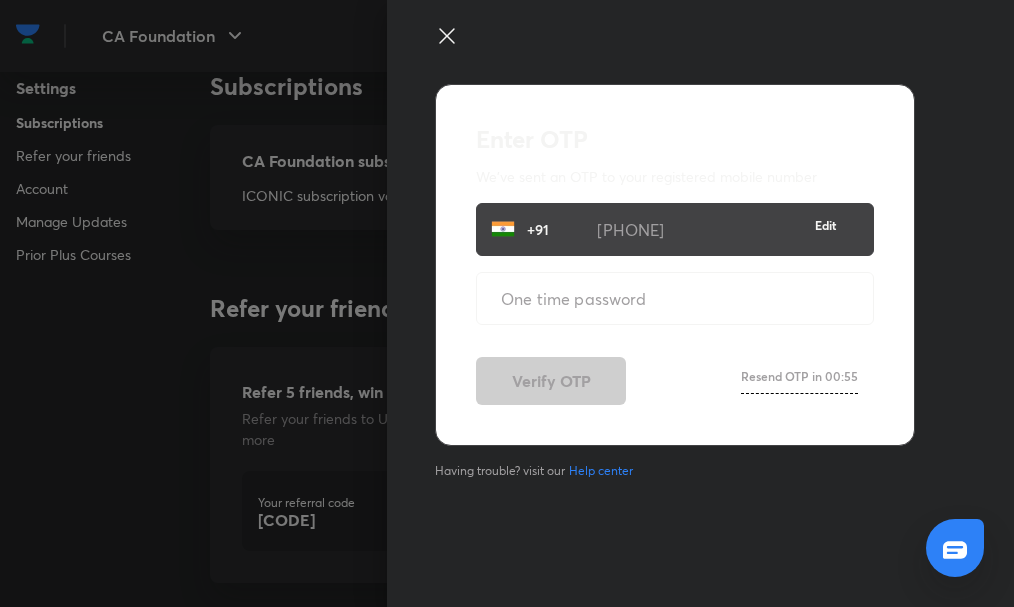 click at bounding box center (675, 298) 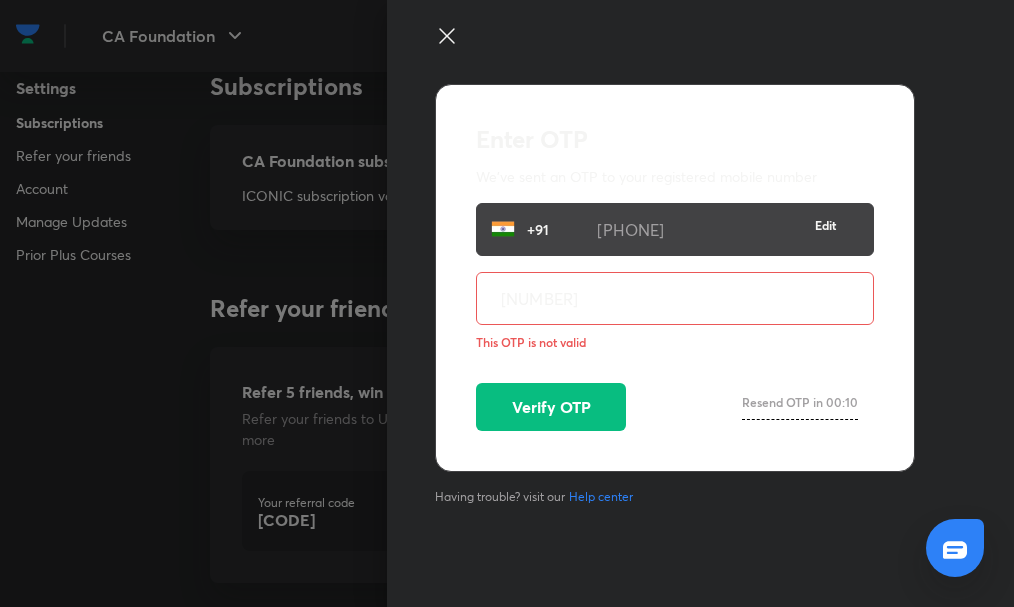 click on "[NUMBER]" at bounding box center [675, 298] 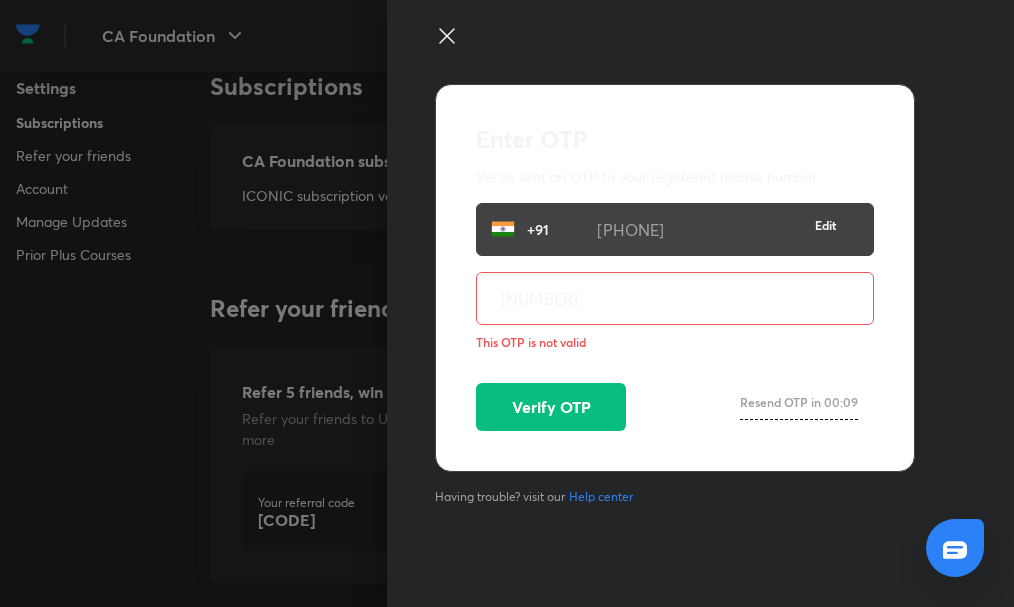 click on "[NUMBER]" at bounding box center (675, 298) 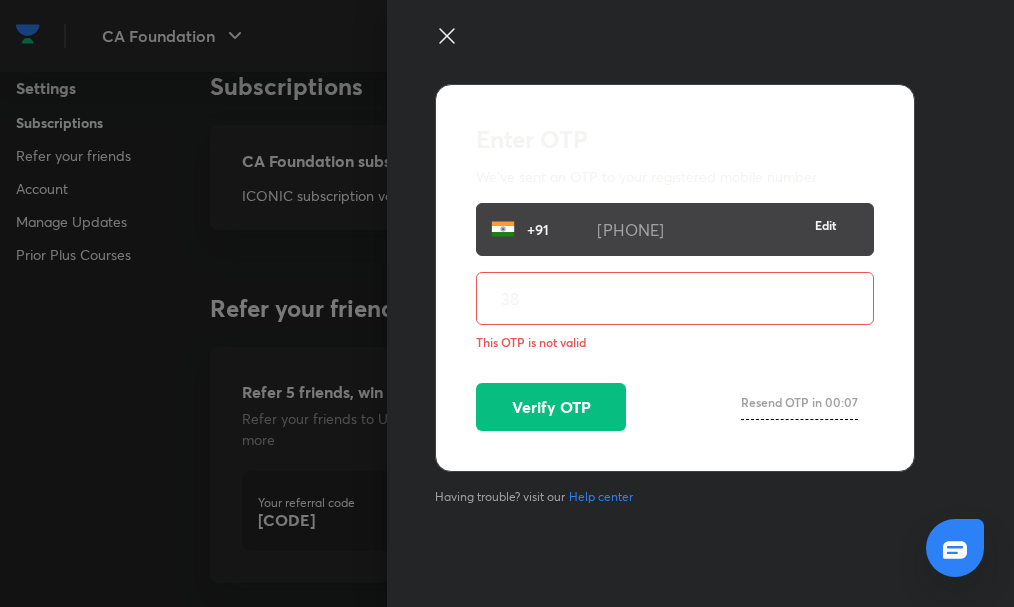 type on "3" 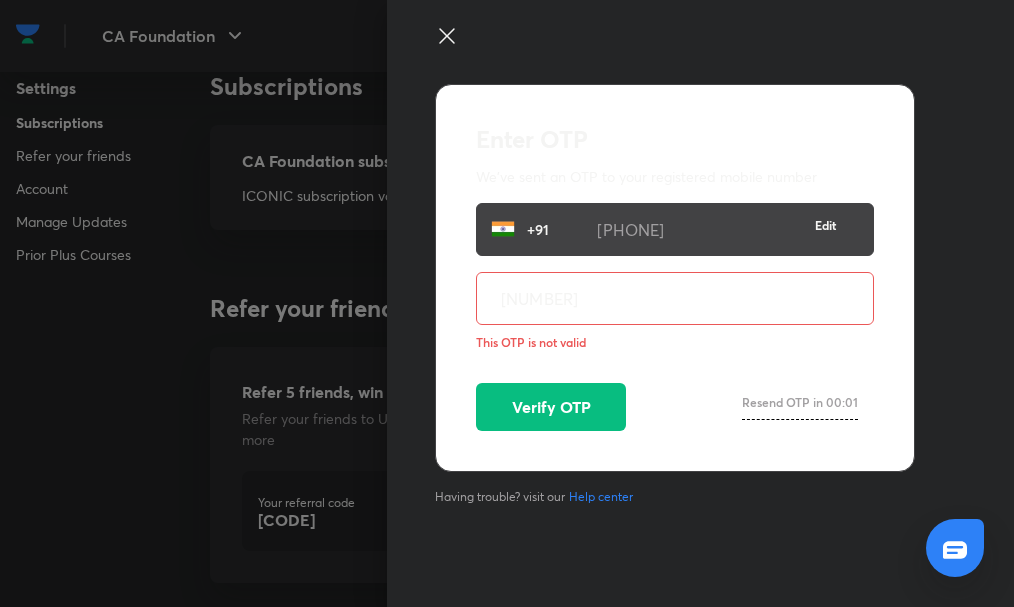 type on "[NUMBER]" 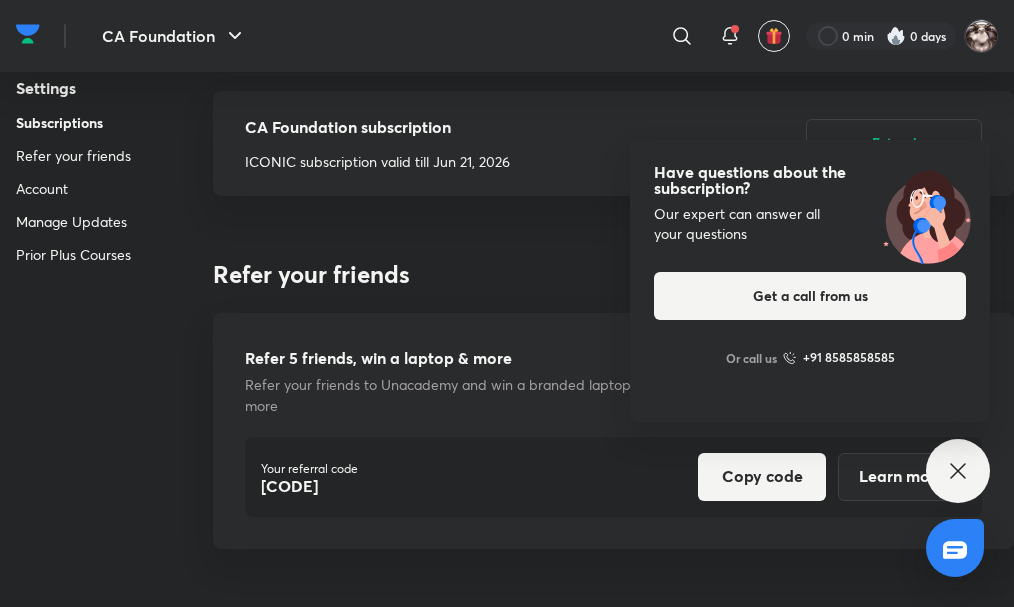 scroll, scrollTop: 0, scrollLeft: 0, axis: both 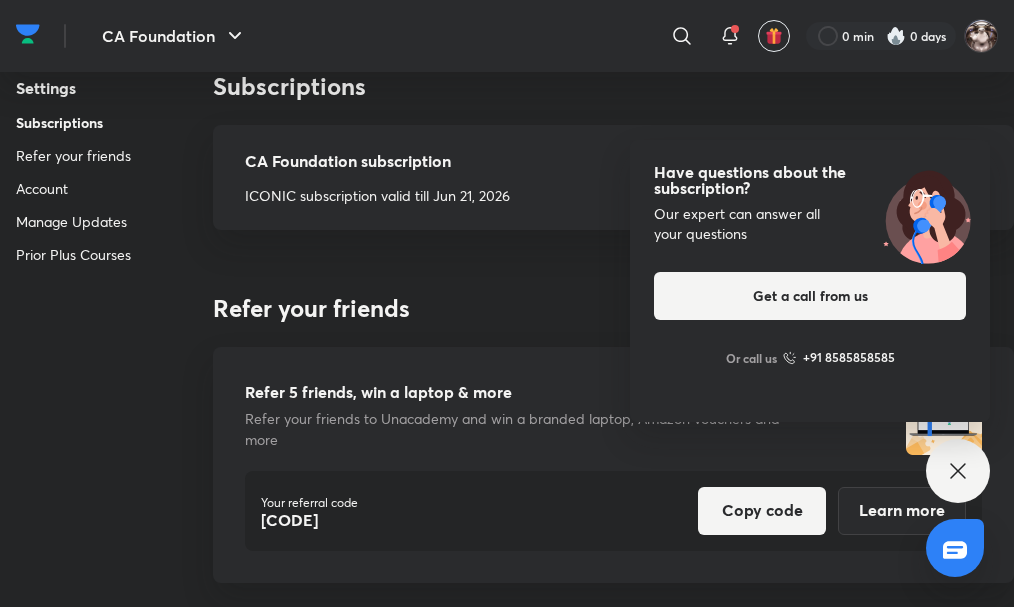 click on "Settings Subscriptions Refer your friends Account Manage Updates Prior Plus Courses Subscriptions CA Foundation subscription ICONIC subscription valid till Jun 21, 2026 Extend Refer your friends Refer 5 friends, win a laptop & more Refer your friends to Unacademy and win a branded laptop, Amazon vouchers and more Your referral code [CODE] Copy code Learn more Account Edit profile image Name [FIRST]  Edit name Username https://unacademy.com/ @[USERNAME] Edit username Email [EMAIL] Edit email Mobile number +91 [PHONE] Edit number State of residence Uttar Pradesh Edit State Delete account Manage Updates Class Reminder Email On Off Push On Off Updates Centre On Off SMS On Off Quiz Reminder Email On Off Push On Off Updates Centre On Off SMS On Off Test series reminder Email On Off Push On Off Updates Centre On Off SMS On Off Daily Digest Email On Off Push On Off Updates Centre On Off Test results ready Email On Off Push On Off New courses this week Email On Off Push On Off" at bounding box center (507, 2535) 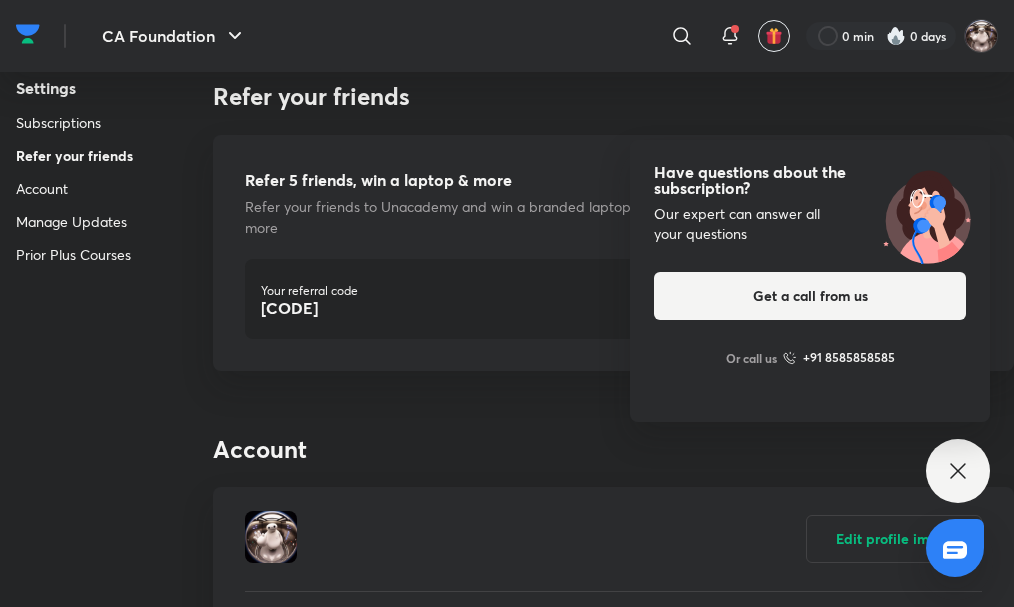 scroll, scrollTop: 600, scrollLeft: 0, axis: vertical 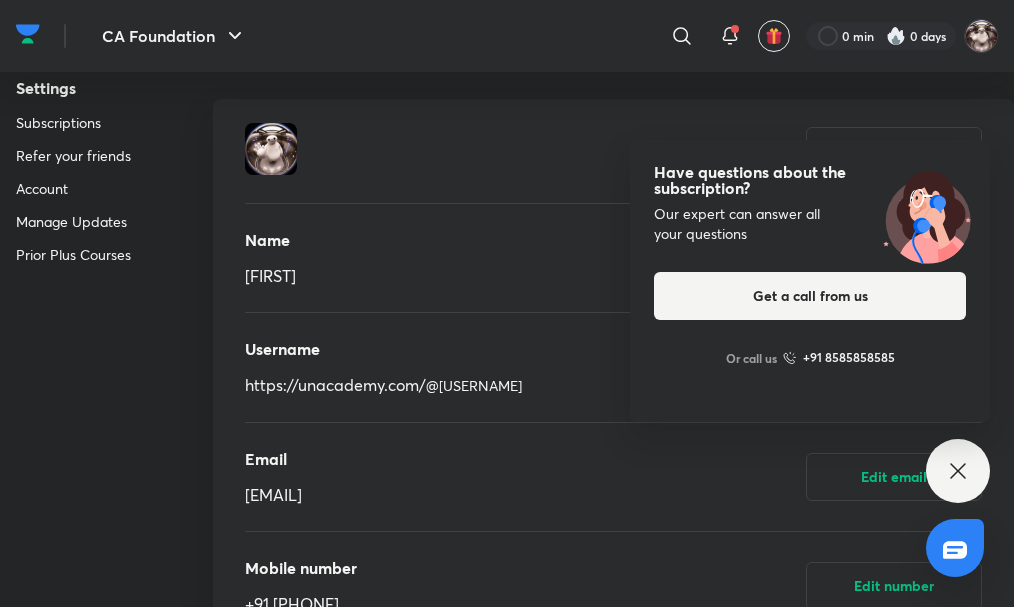 click 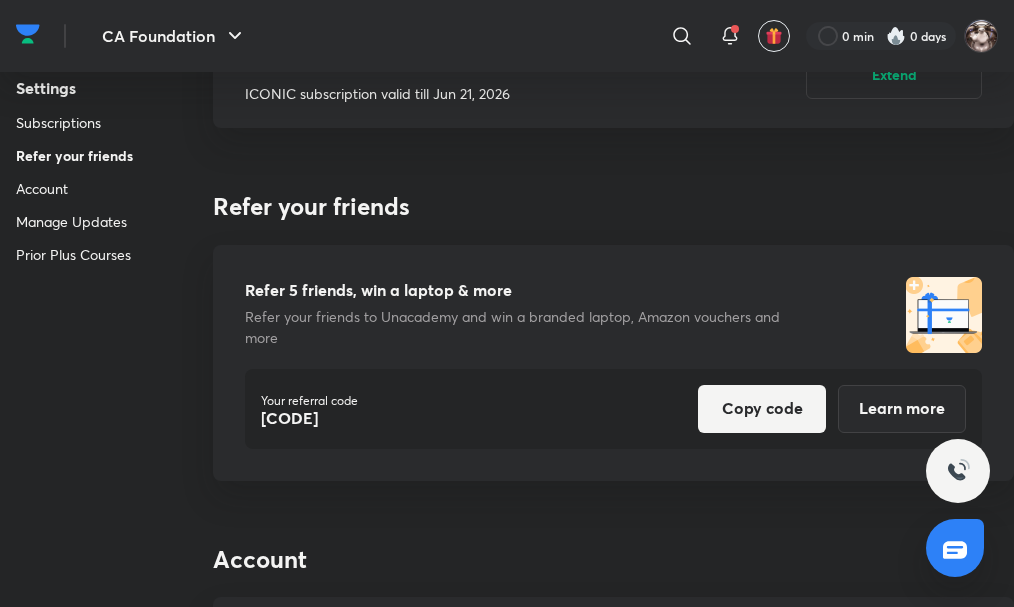 scroll, scrollTop: 0, scrollLeft: 0, axis: both 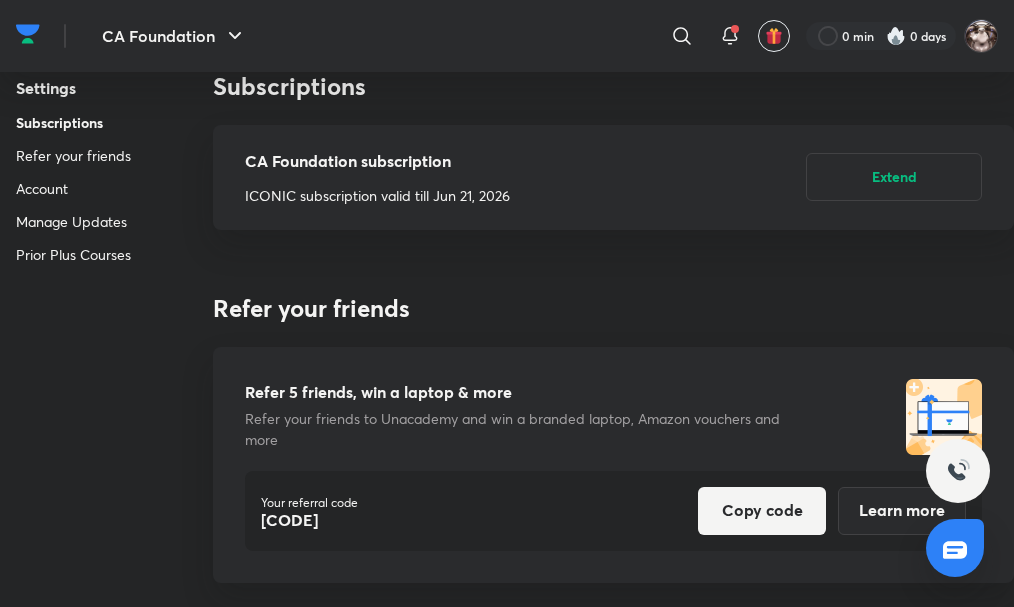 click on "Refer your friends" at bounding box center [73, 155] 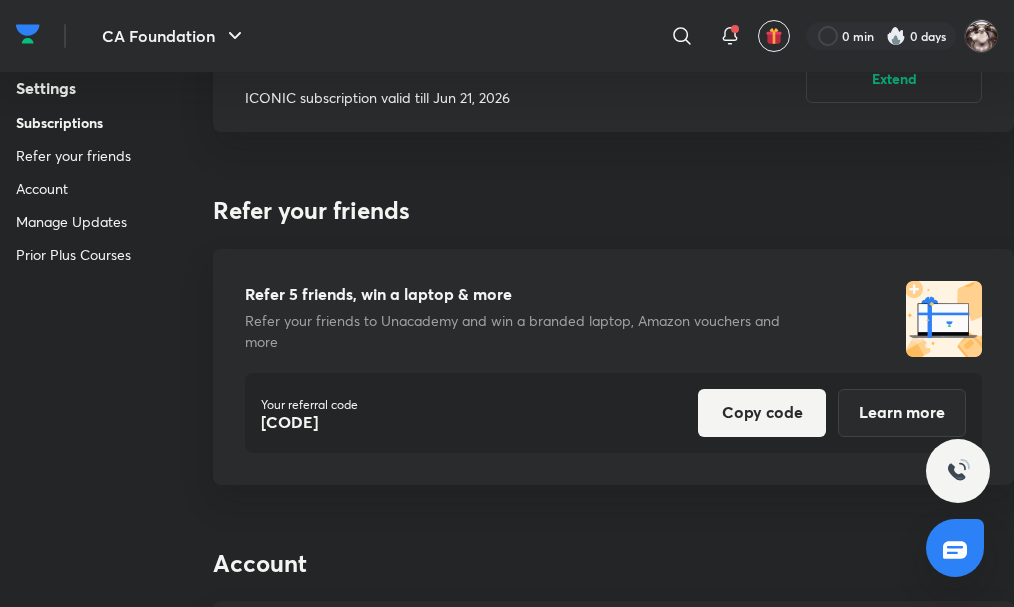 scroll, scrollTop: 190, scrollLeft: 0, axis: vertical 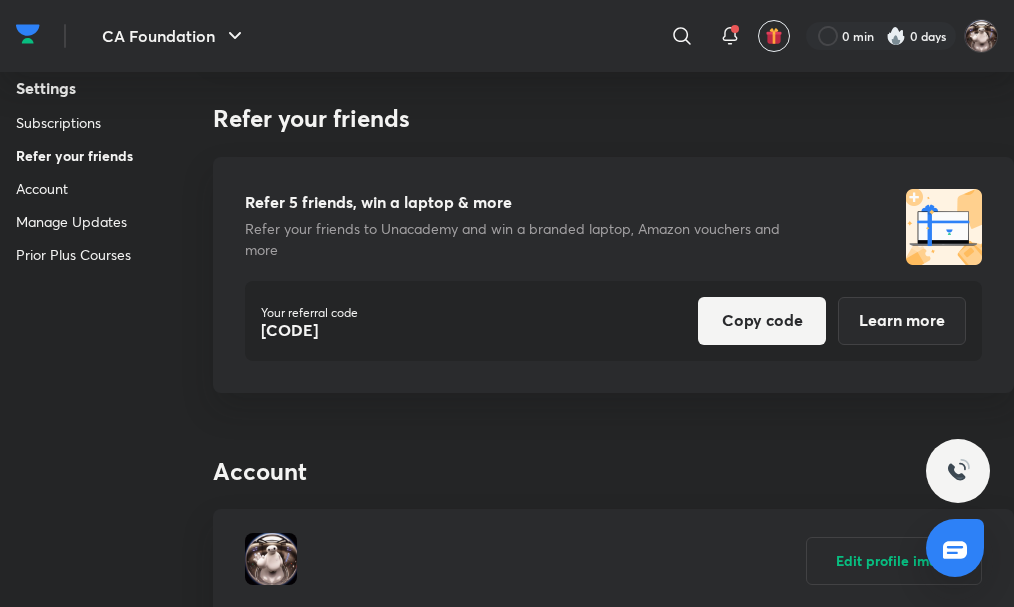 click on "Account" at bounding box center (74, 188) 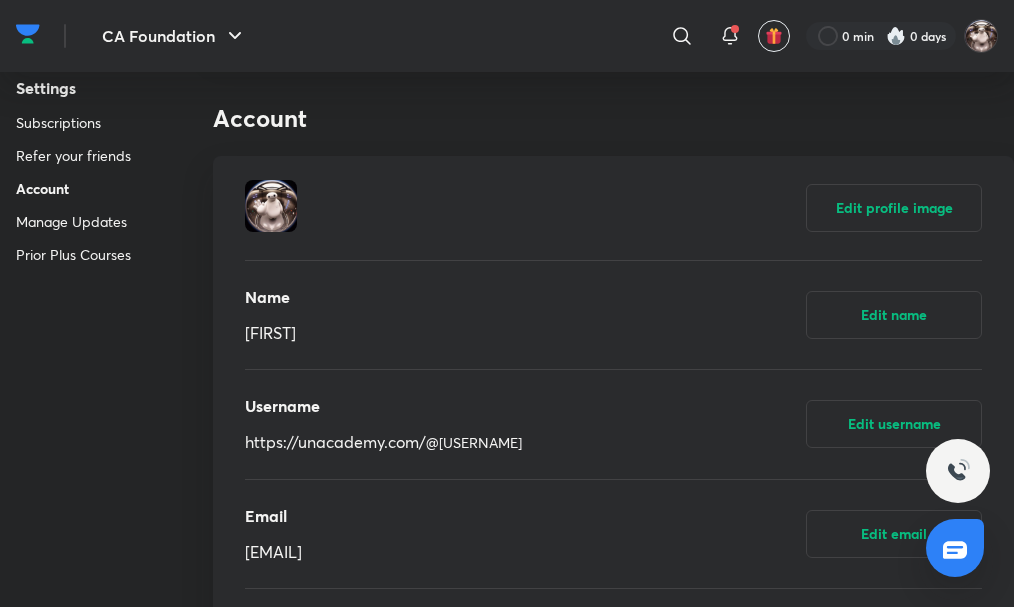 click on "Manage Updates" at bounding box center [73, 221] 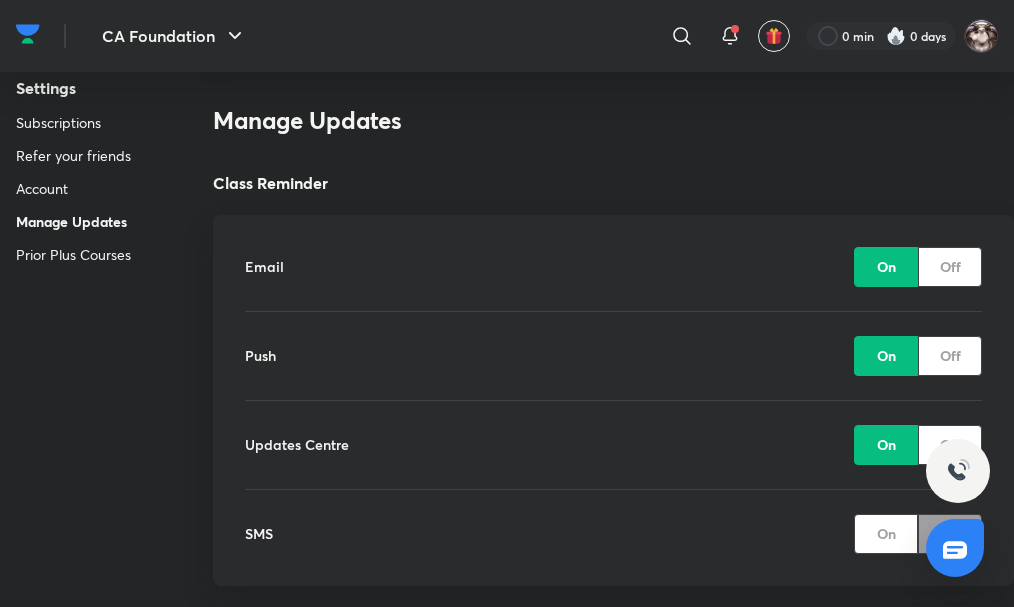 scroll, scrollTop: 1382, scrollLeft: 0, axis: vertical 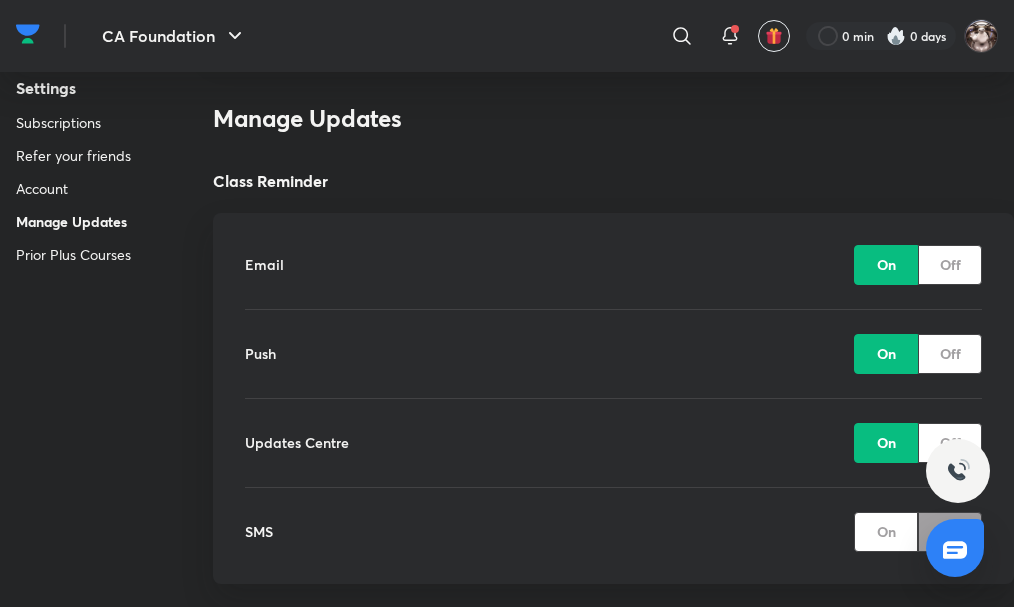 click on "Prior Plus Courses" at bounding box center [73, 254] 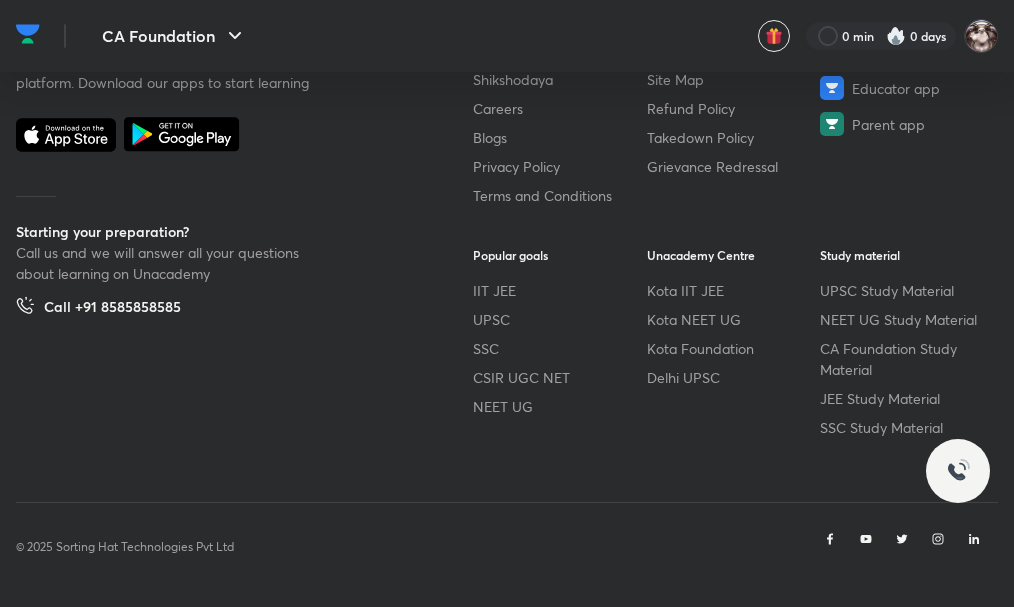 scroll, scrollTop: 0, scrollLeft: 0, axis: both 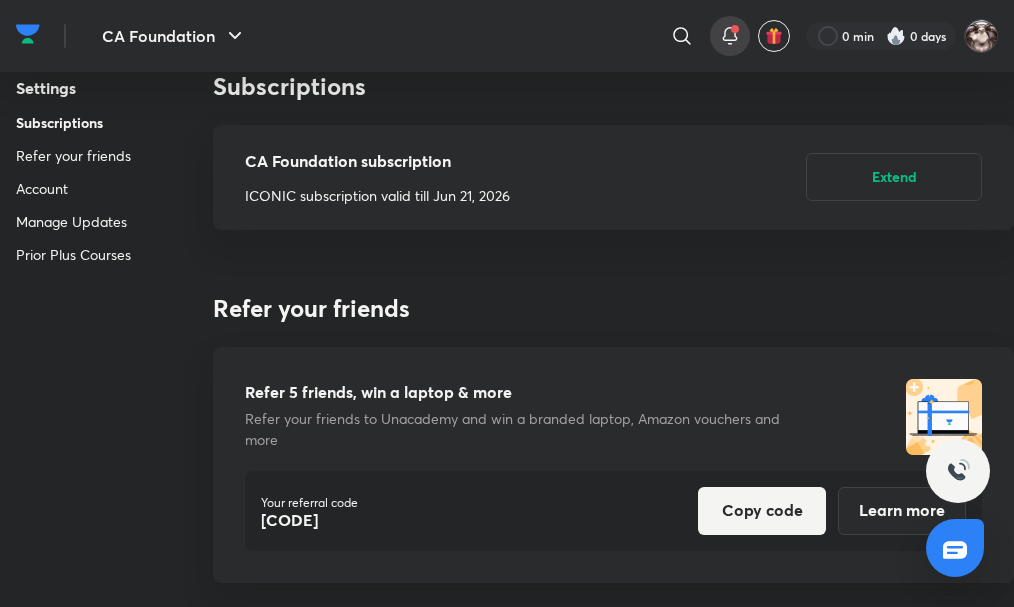 click at bounding box center (730, 36) 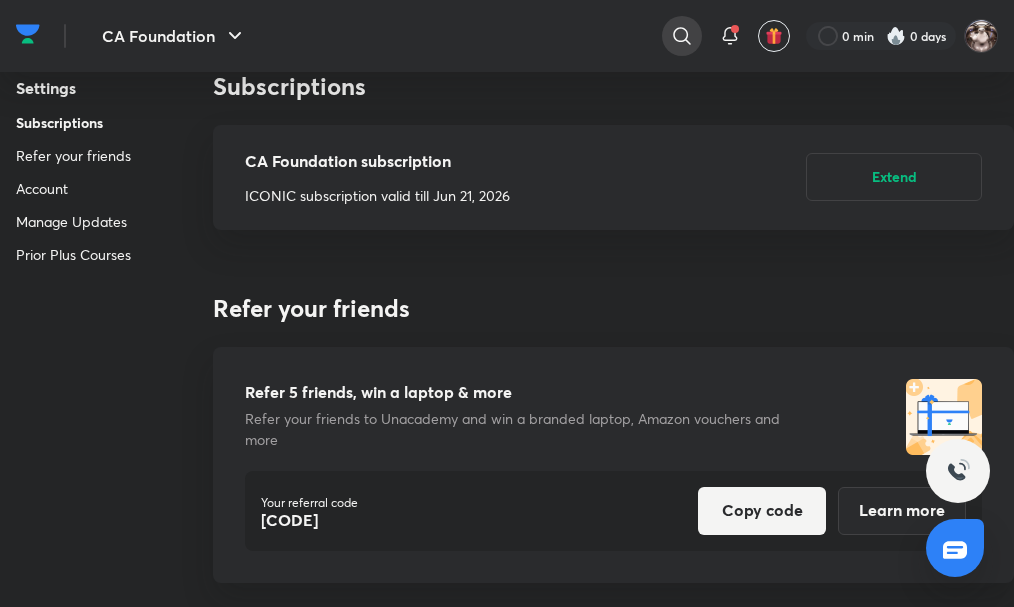 click 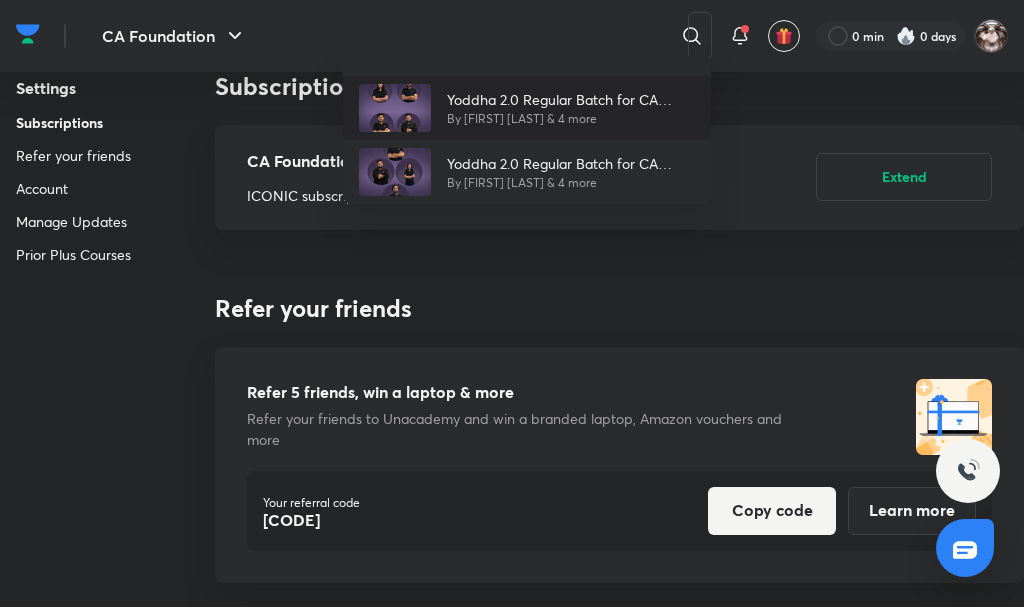 click on "By [FIRST] [LAST] & 4 more" at bounding box center [571, 119] 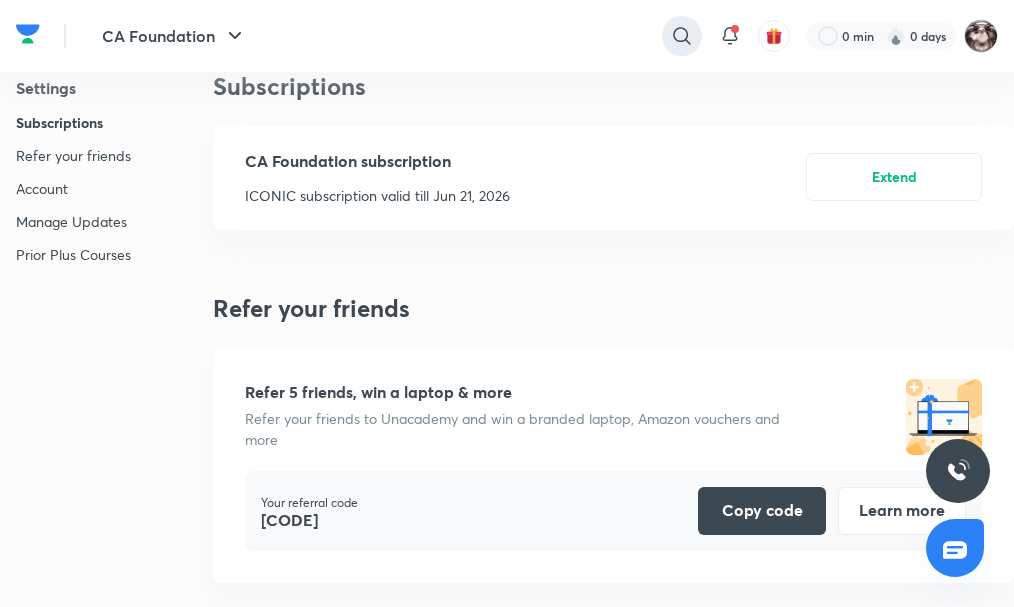 click 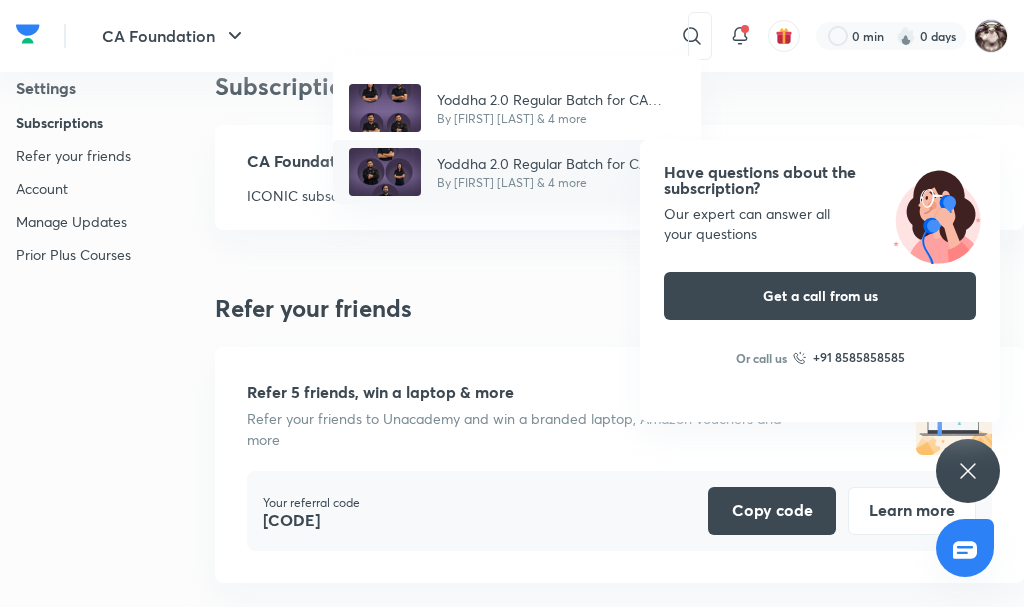 click on "Yoddha 2.0 Regular Batch for CA Foundation Sep'25 / Jan'26" at bounding box center [561, 163] 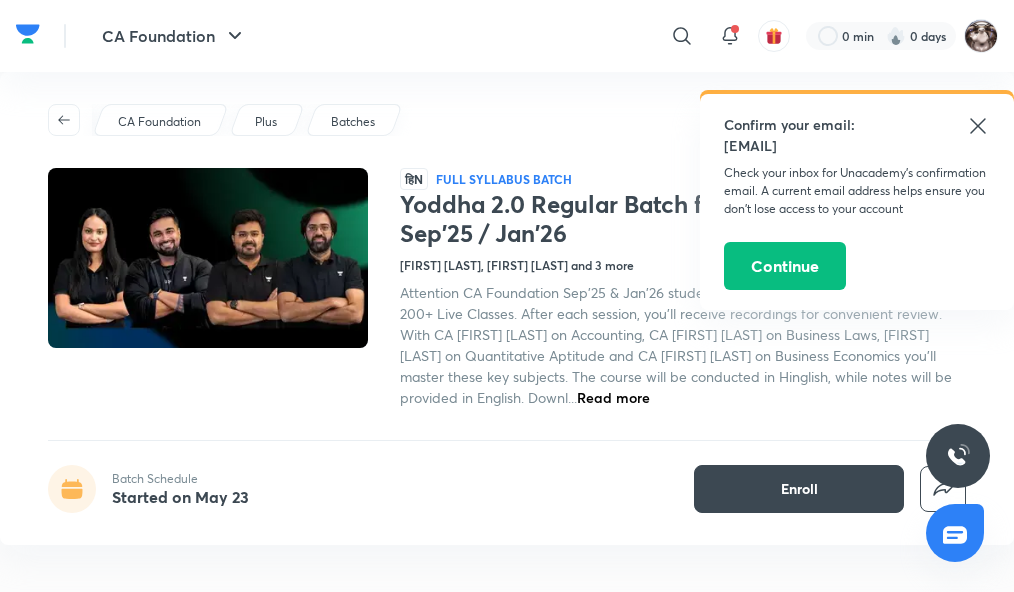 click 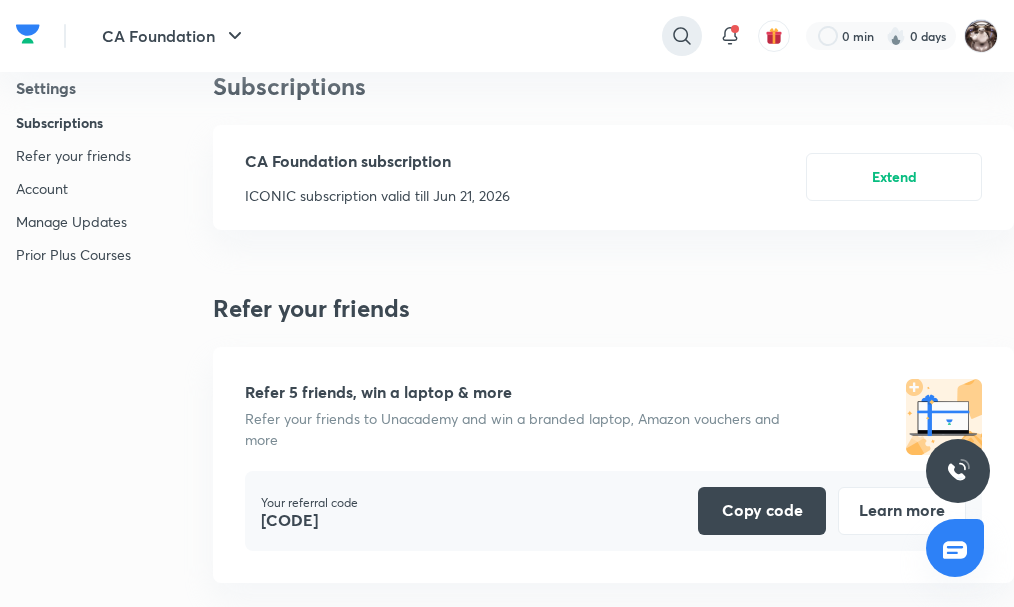 click 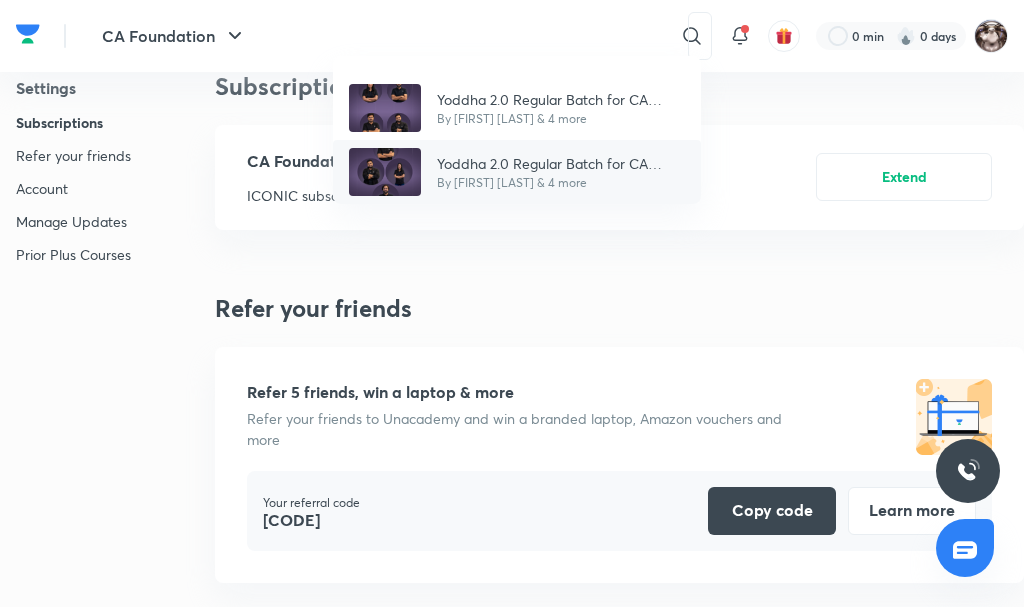 click on "Yoddha 2.0 Regular Batch for CA Foundation Sep'25 / Jan'26" at bounding box center (561, 163) 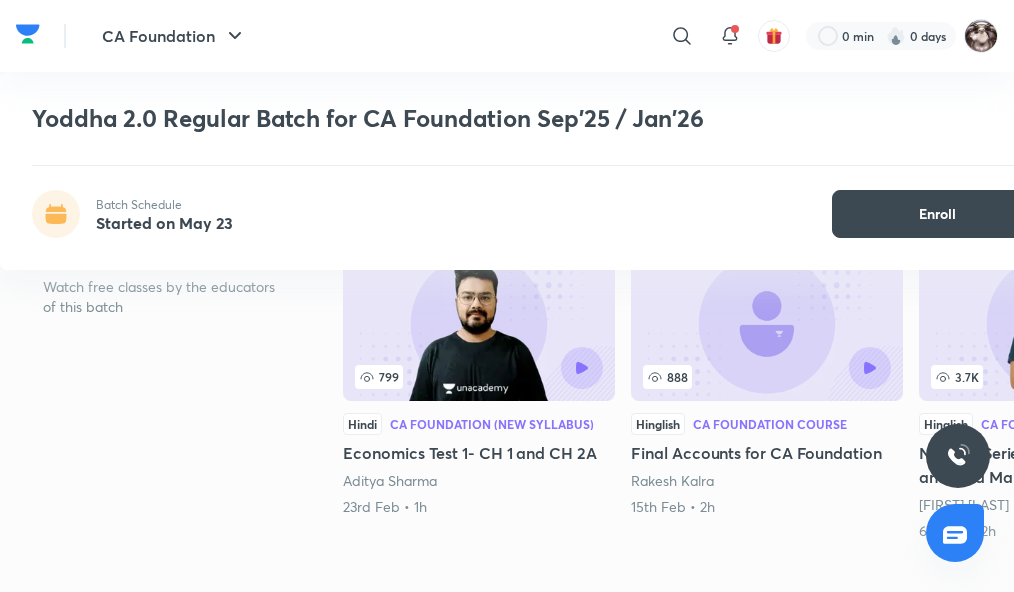 scroll, scrollTop: 0, scrollLeft: 0, axis: both 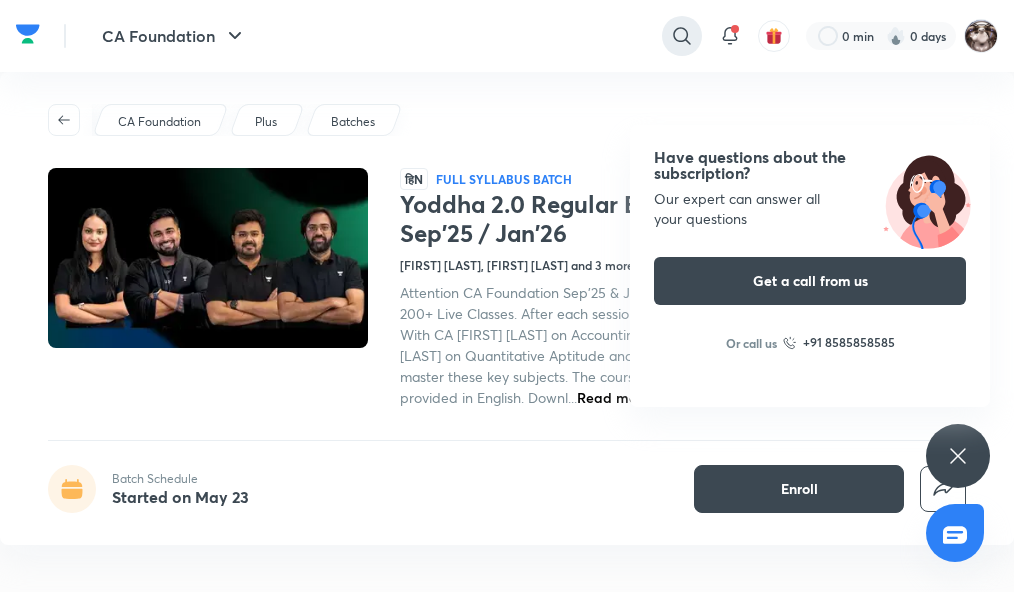 click 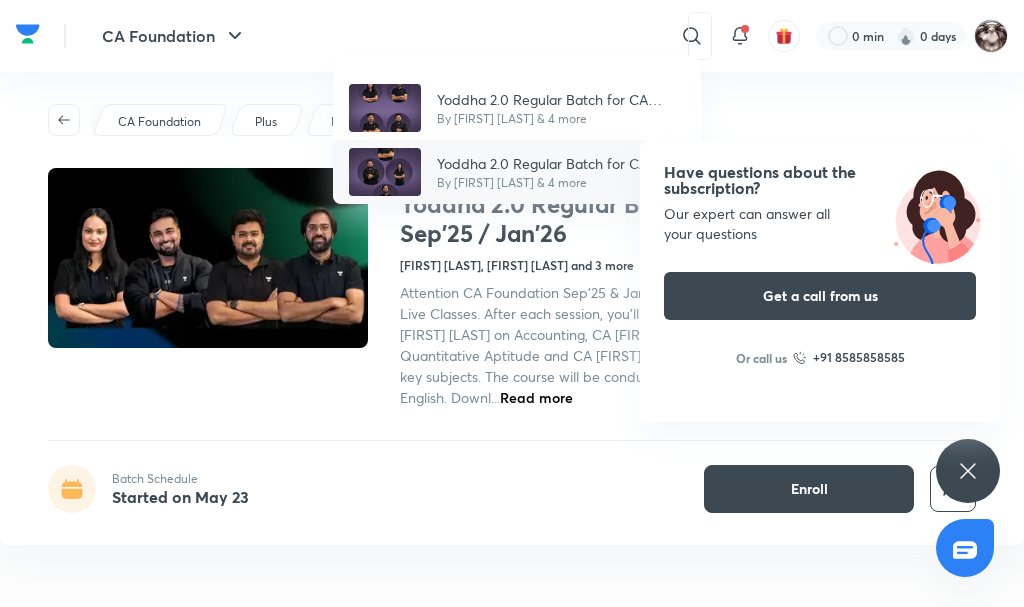 click on "Yoddha 2.0 Regular Batch for CA Foundation Sep'25 / Jan'26" at bounding box center (561, 163) 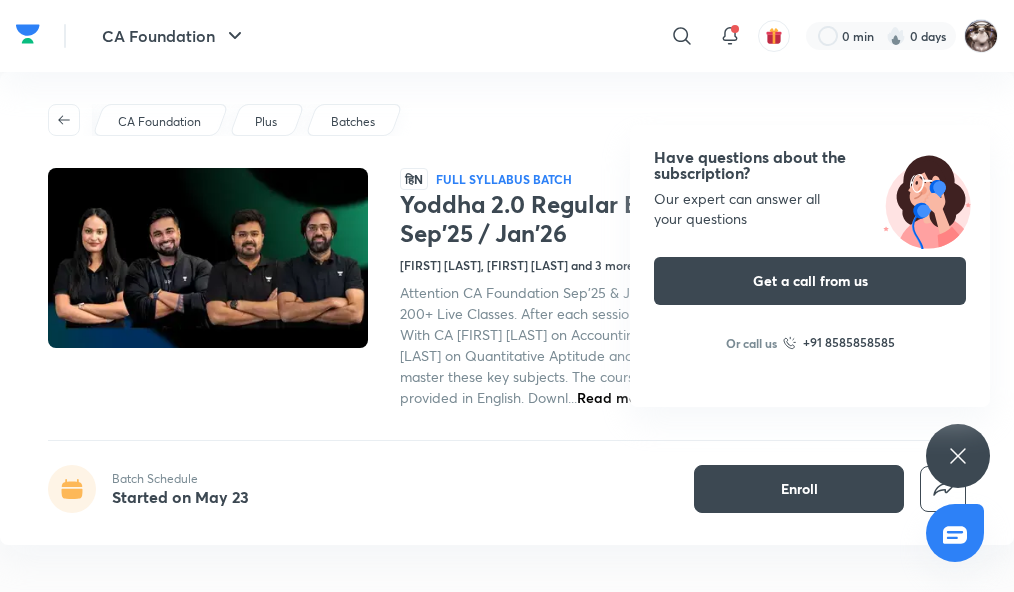 click on "Have questions about the subscription? Our expert can answer all your questions Get a call from us Or call us +91 8585858585" at bounding box center (958, 456) 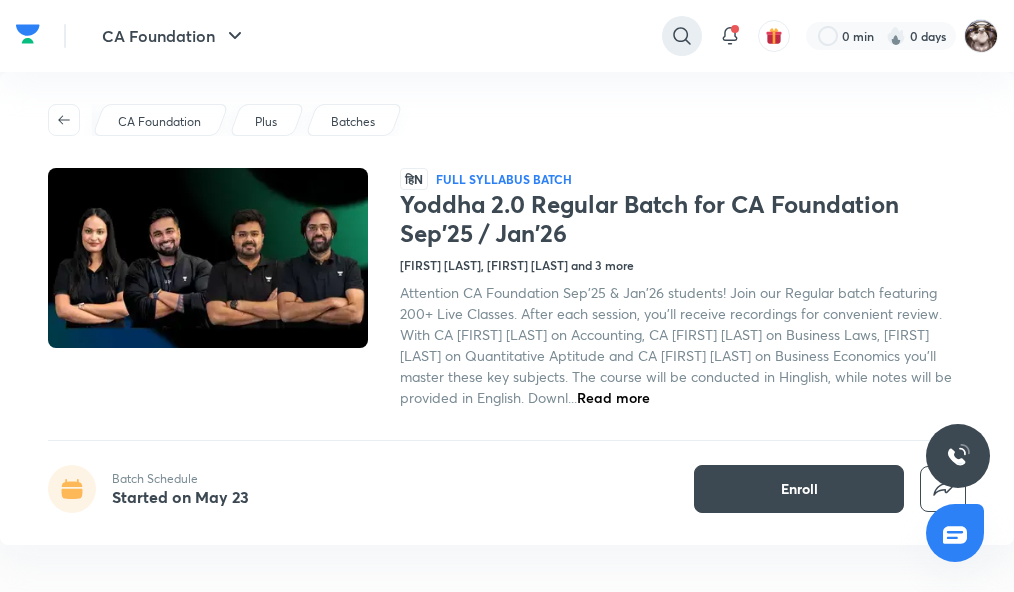 click 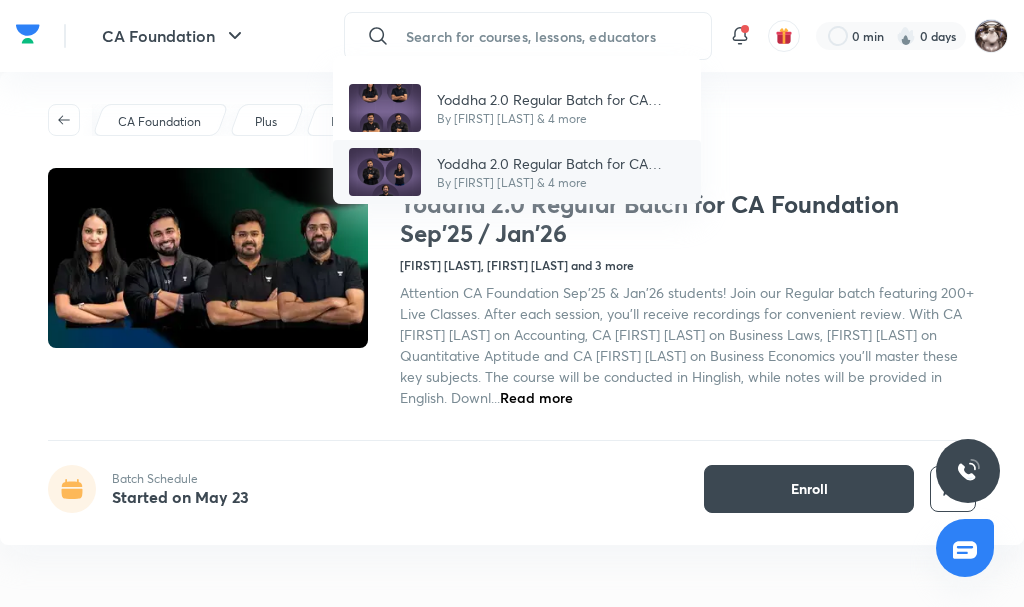 click on "Yoddha 2.0 Regular Batch for CA Foundation Sep'25 / Jan'26" at bounding box center (561, 163) 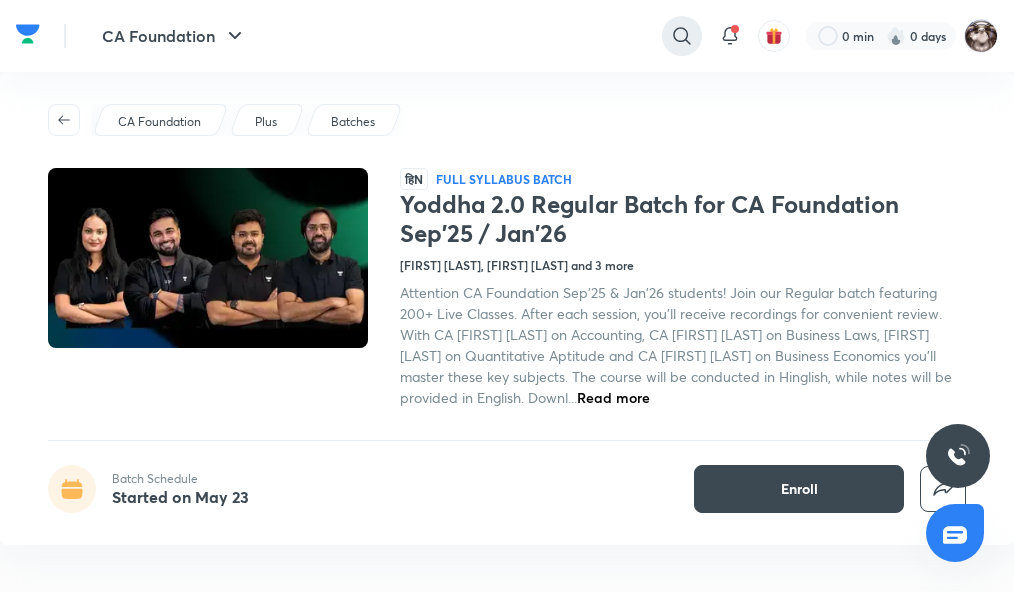 click 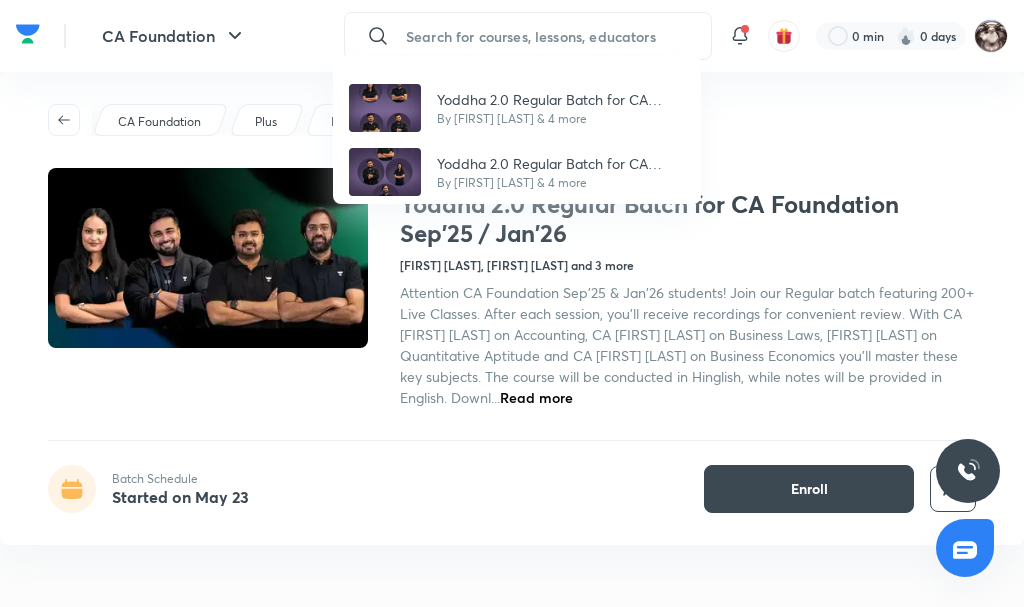 click on "Yoddha 2.0 Regular Batch for CA Foundation May'25/Sep'25" at bounding box center (561, 99) 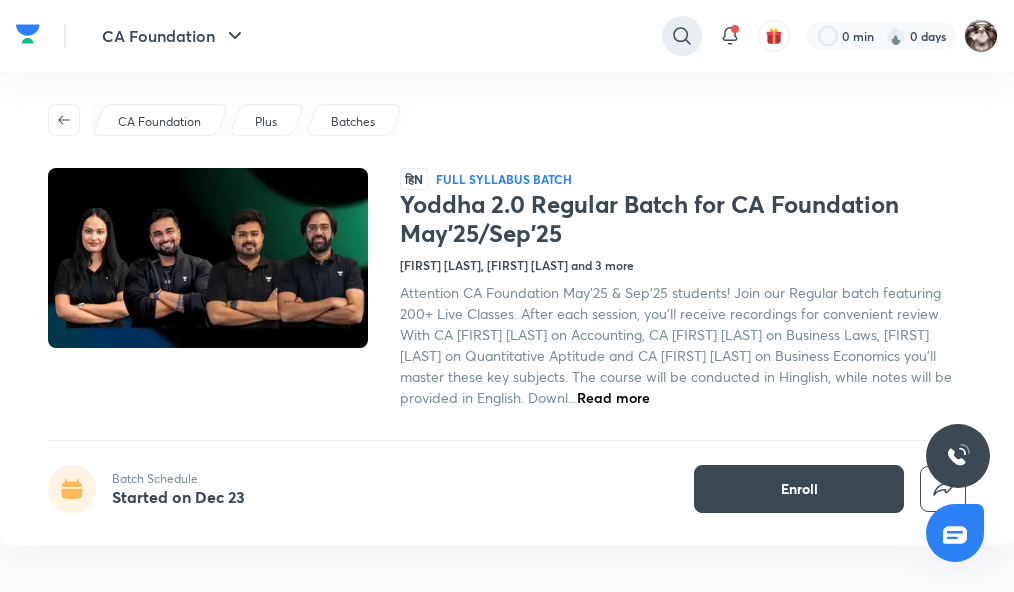 click 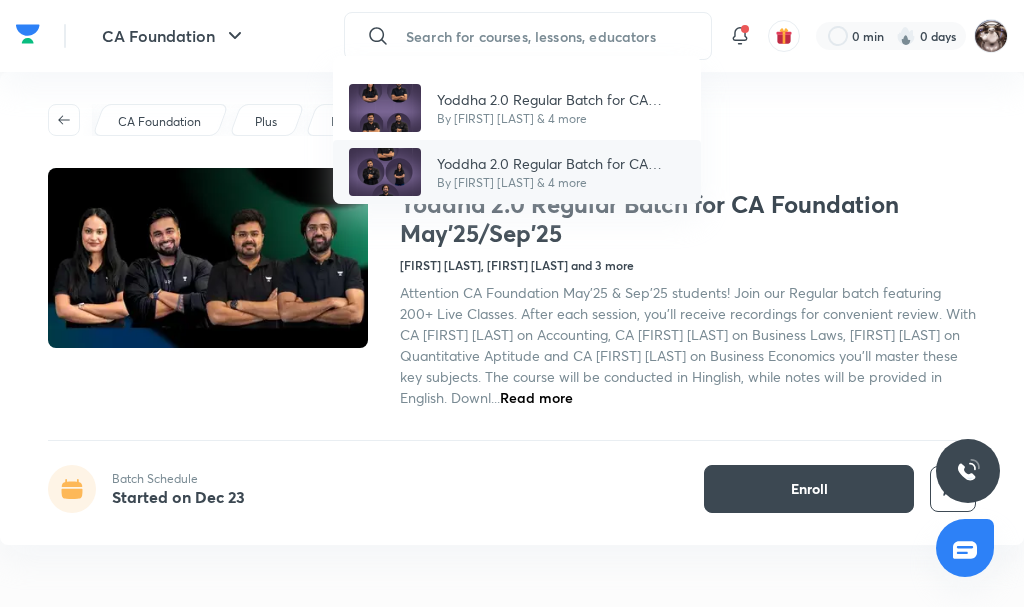 click on "Yoddha 2.0 Regular Batch for CA Foundation Sep'25 / Jan'26" at bounding box center (561, 163) 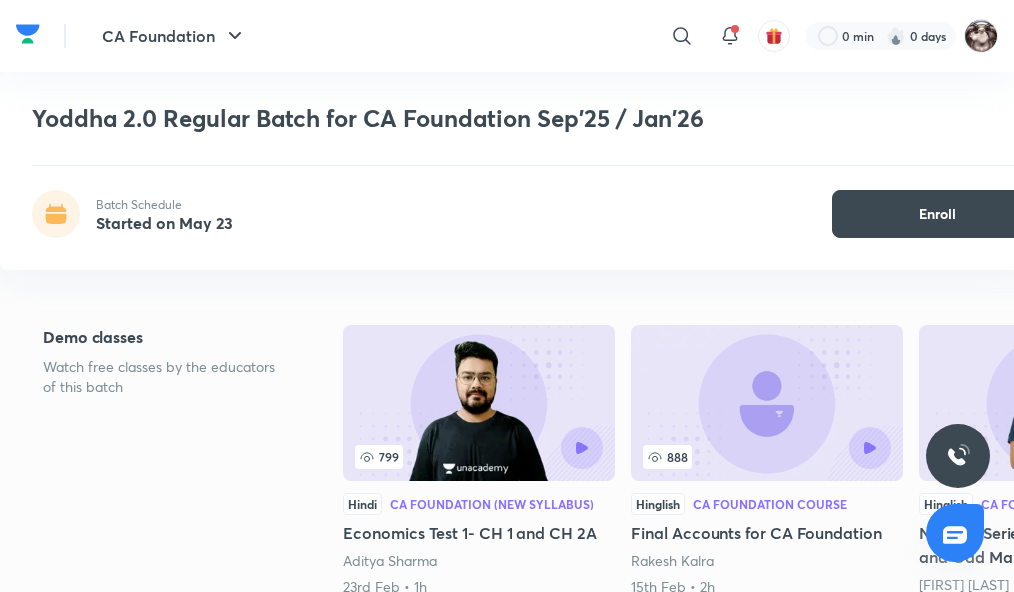 scroll, scrollTop: 500, scrollLeft: 0, axis: vertical 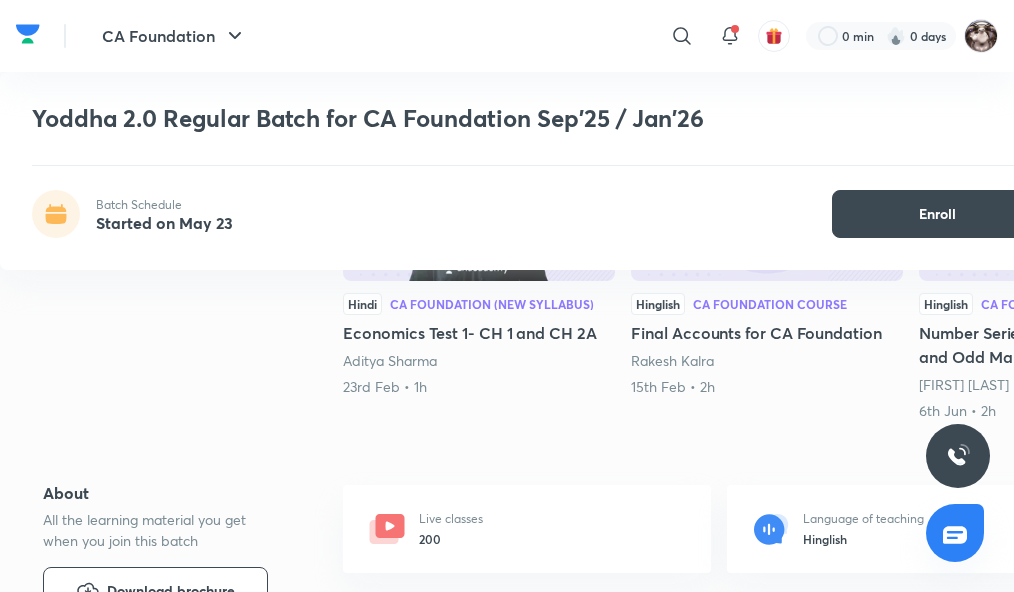 click on "Demo classes   Watch free classes by the educators of this batch" at bounding box center (164, 277) 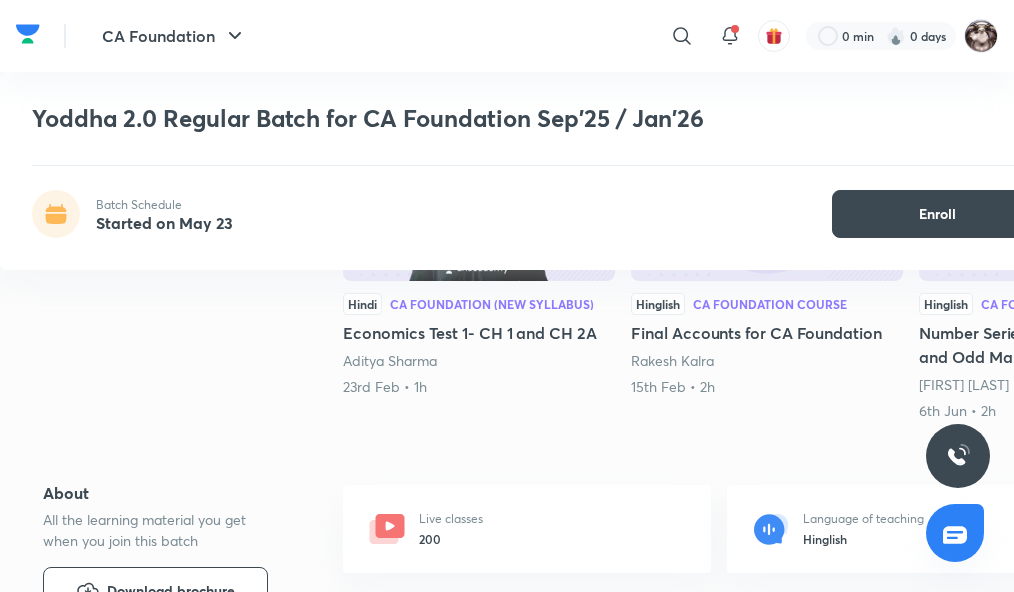 click on "Demo classes   Watch free classes by the educators of this batch" at bounding box center [164, 277] 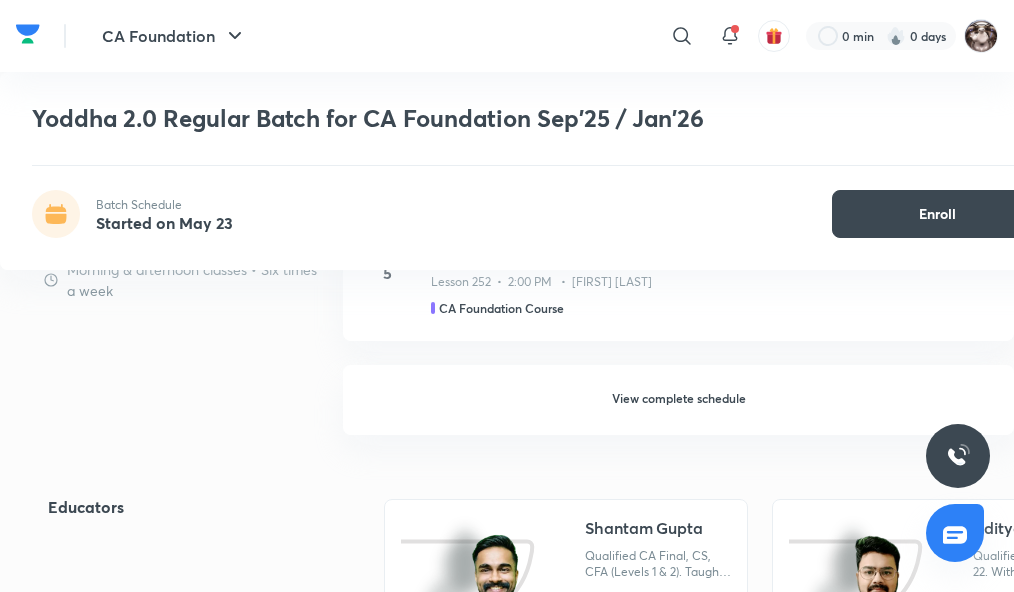 scroll, scrollTop: 1900, scrollLeft: 0, axis: vertical 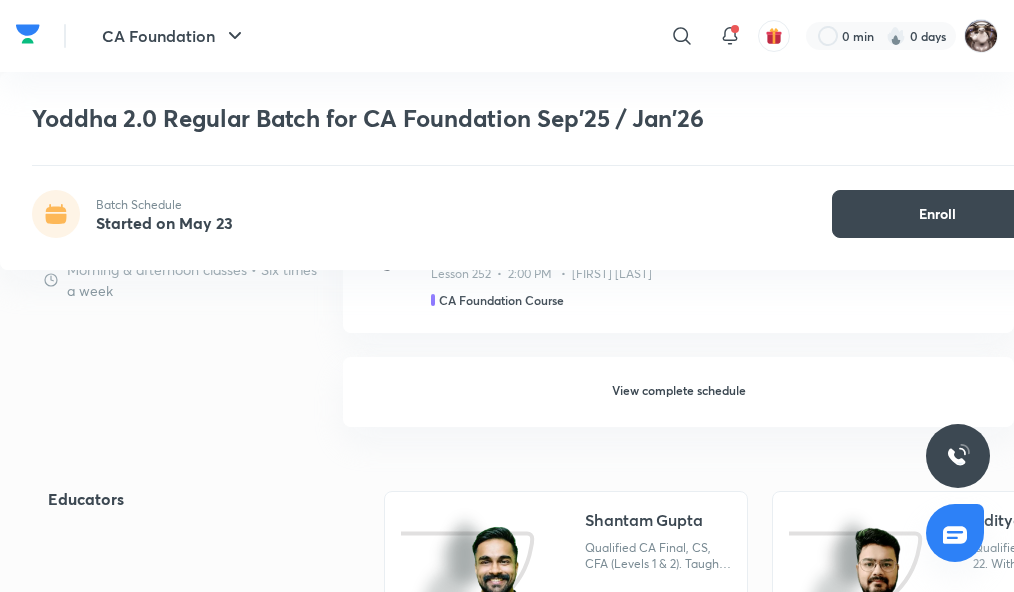 click on "View complete schedule" at bounding box center [678, 392] 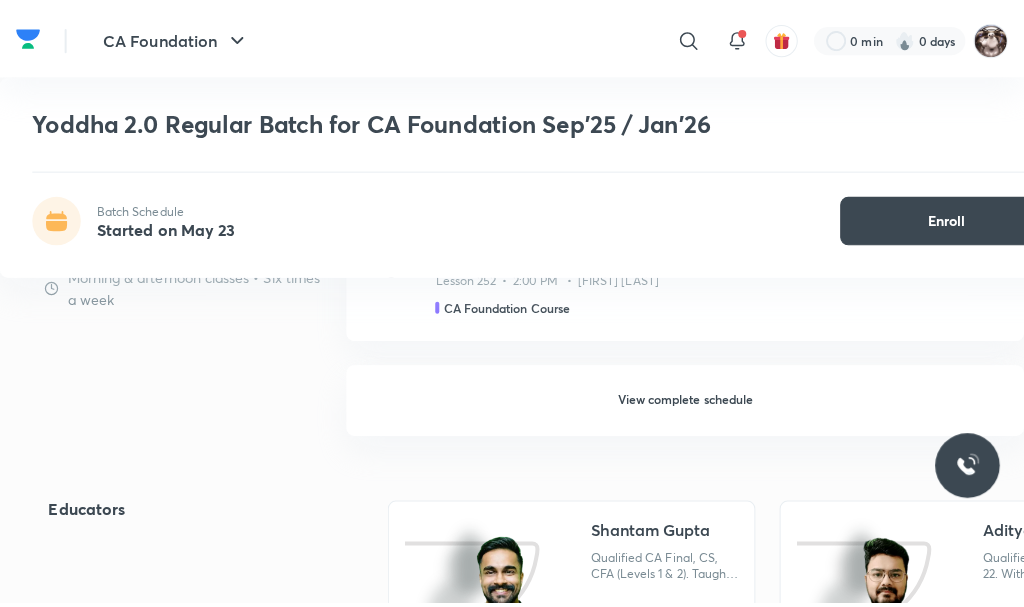 scroll, scrollTop: 0, scrollLeft: 0, axis: both 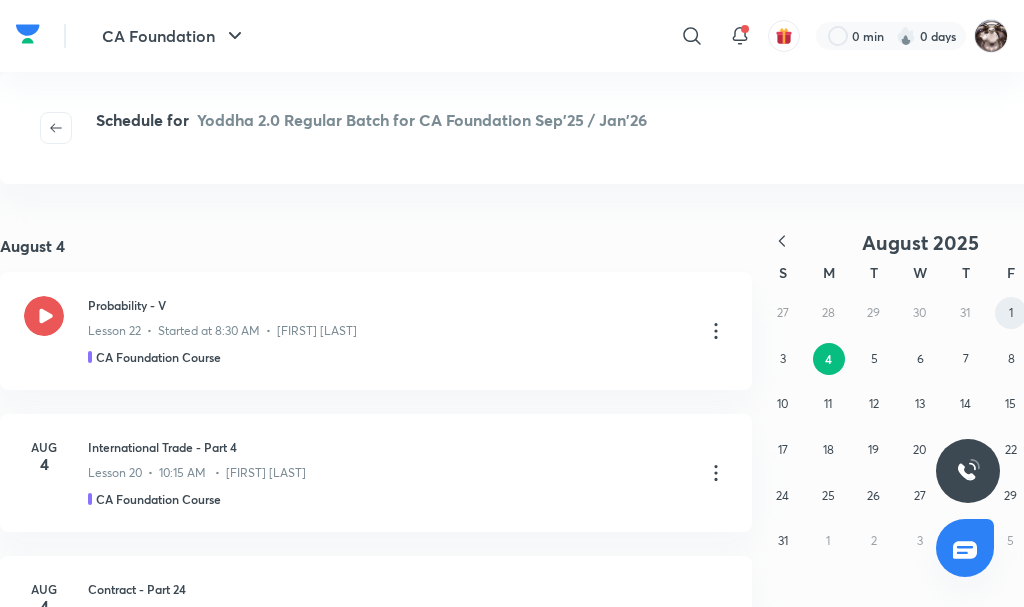 click on "1" at bounding box center (1011, 313) 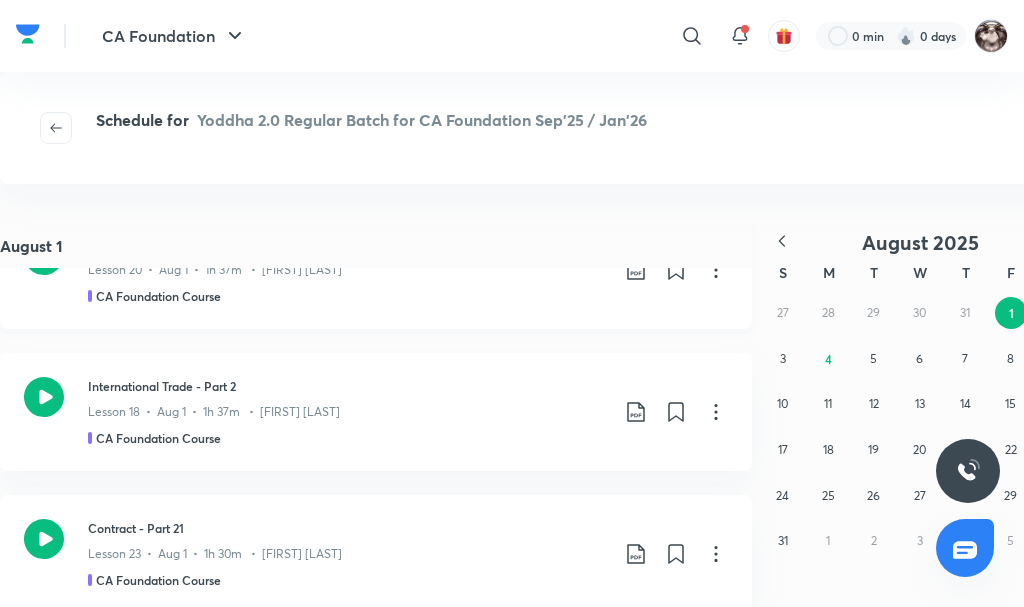 scroll, scrollTop: 0, scrollLeft: 0, axis: both 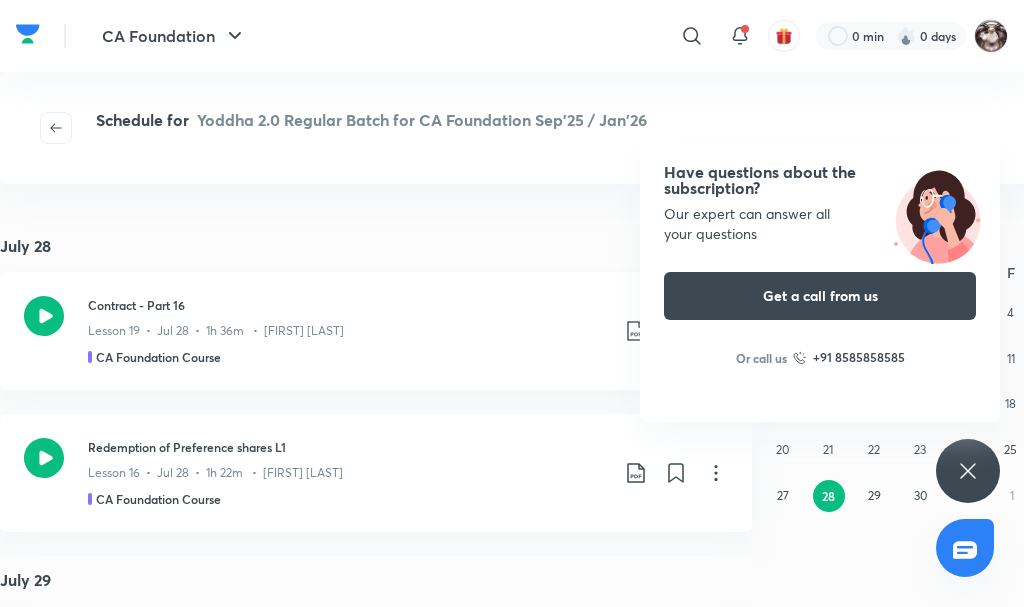 click on "Have questions about the subscription? Our expert can answer all your questions Get a call from us Or call us +91 8585858585" at bounding box center (968, 471) 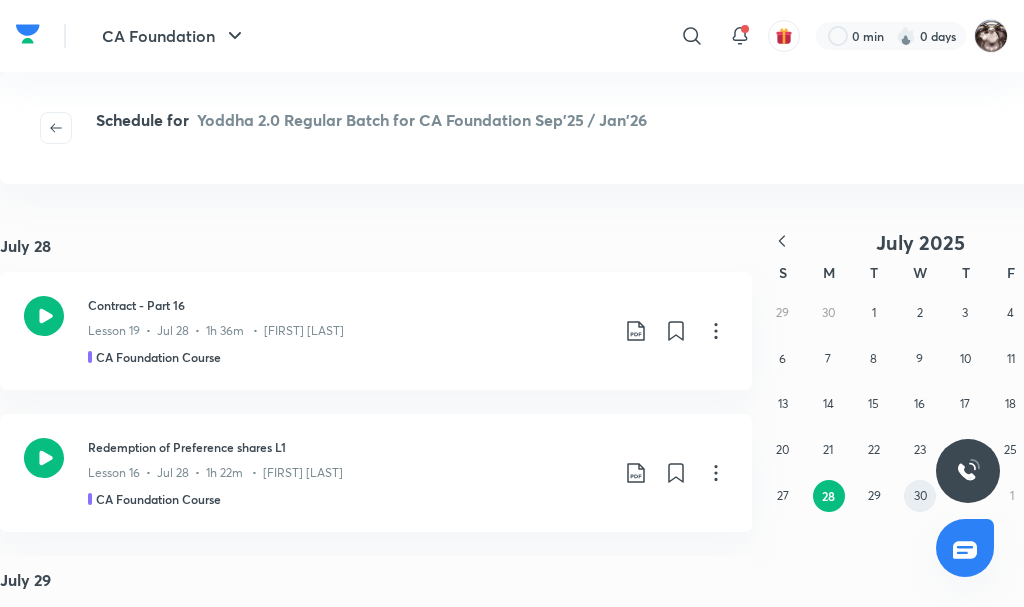 click on "29 30 1 2 3 4 5 6 7 8 9 10 11 12 13 14 15 16 17 18 19 20 21 22 23 24 25 26 27 28 29 30 31 1 2" at bounding box center (920, 404) 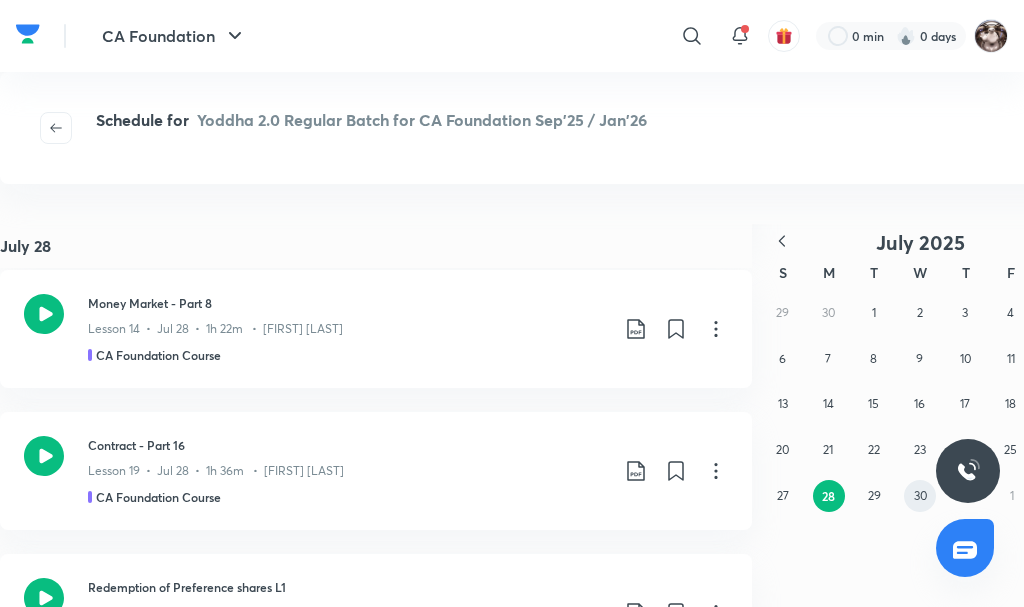 scroll, scrollTop: 9200, scrollLeft: 0, axis: vertical 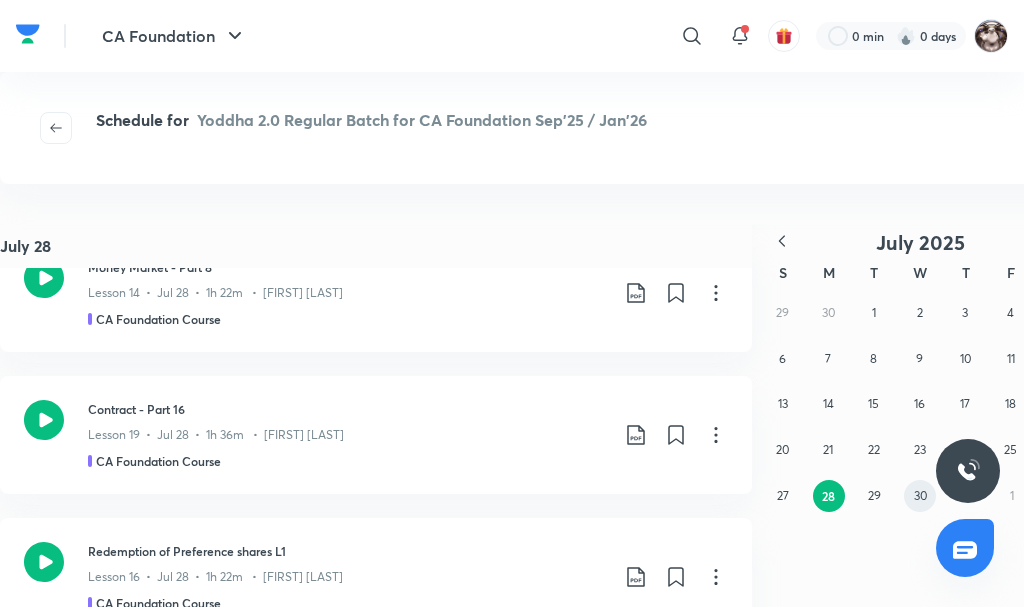 click on "30" at bounding box center (920, 495) 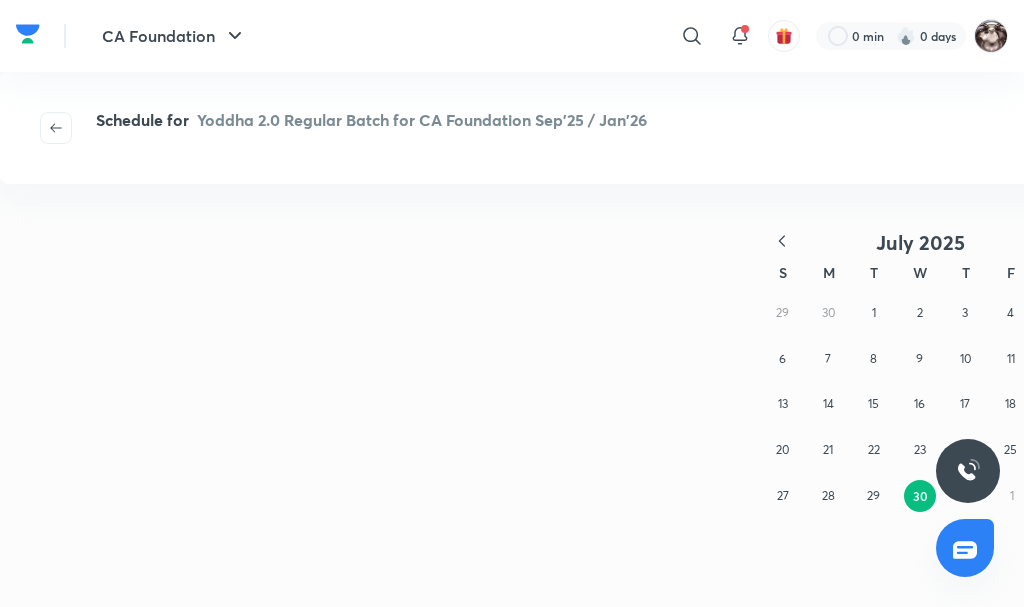 scroll, scrollTop: 0, scrollLeft: 0, axis: both 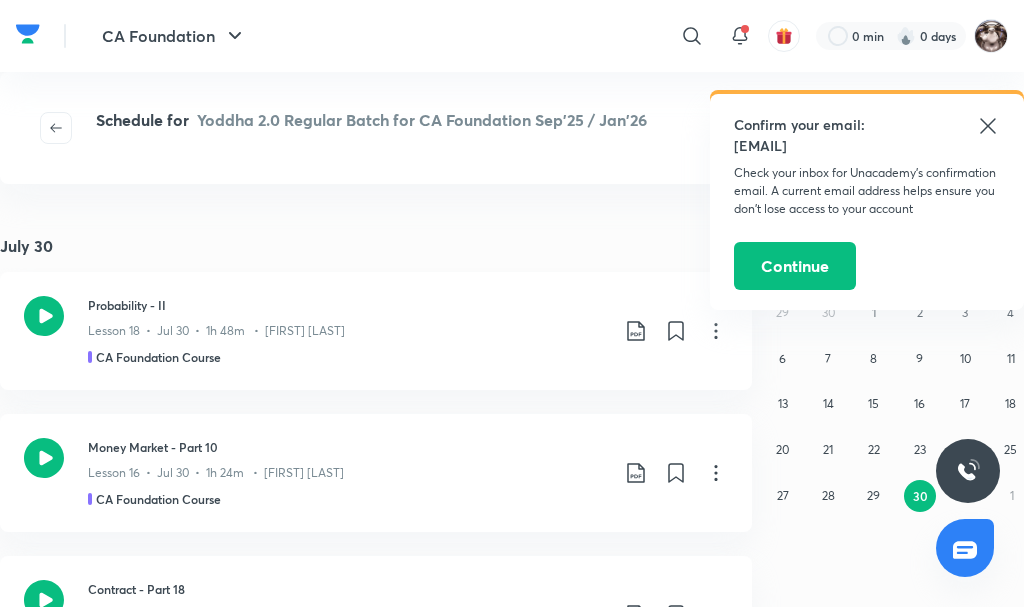 click 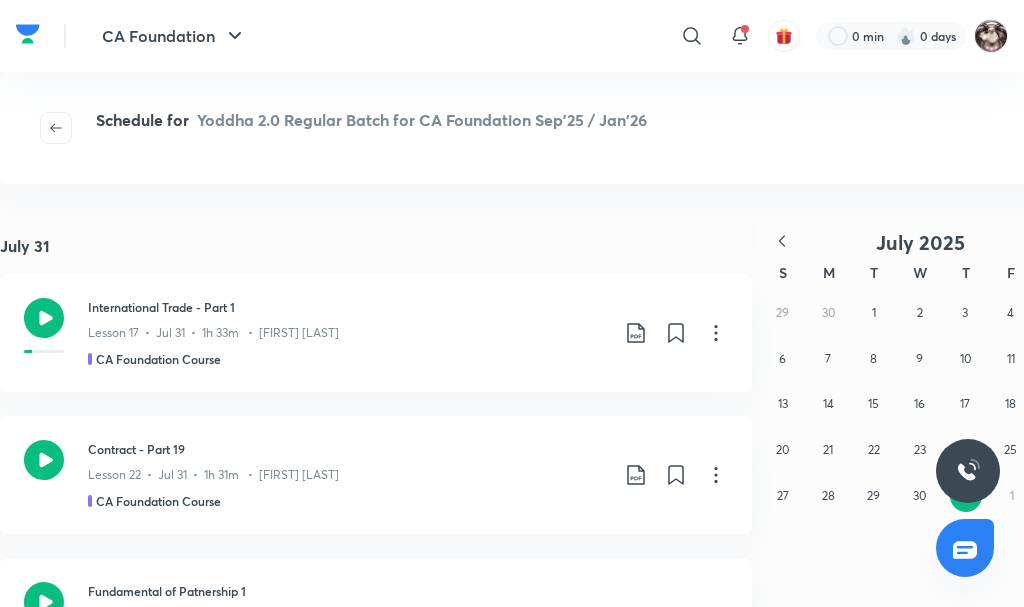 scroll, scrollTop: 800, scrollLeft: 0, axis: vertical 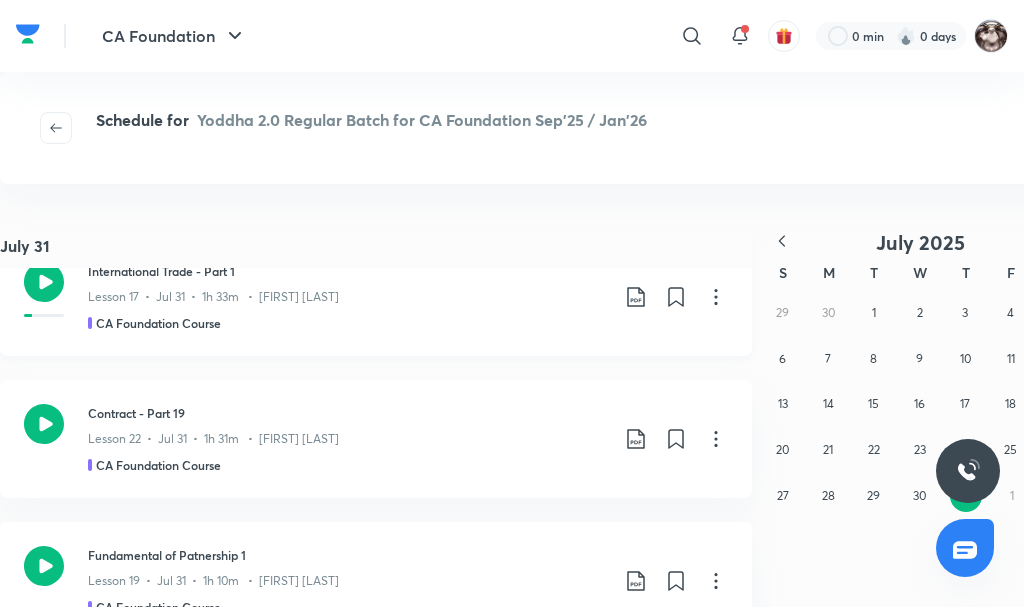 click 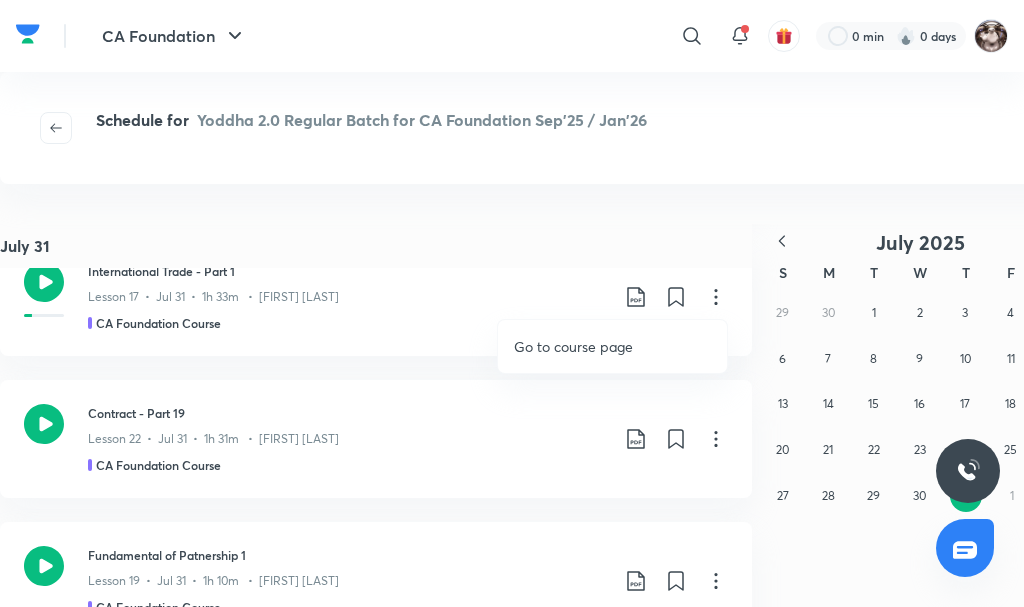 click at bounding box center [512, 303] 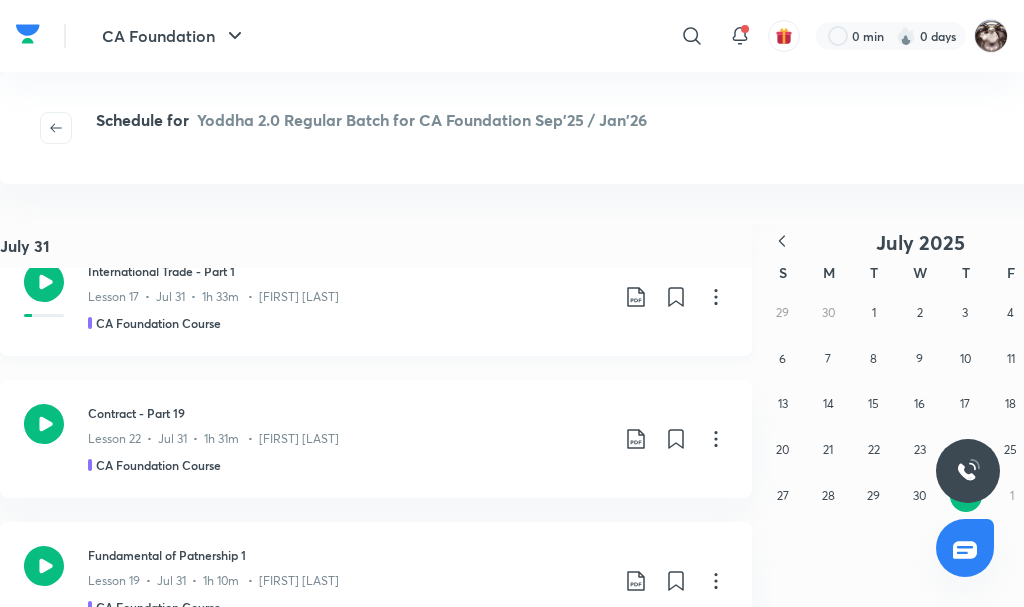 click 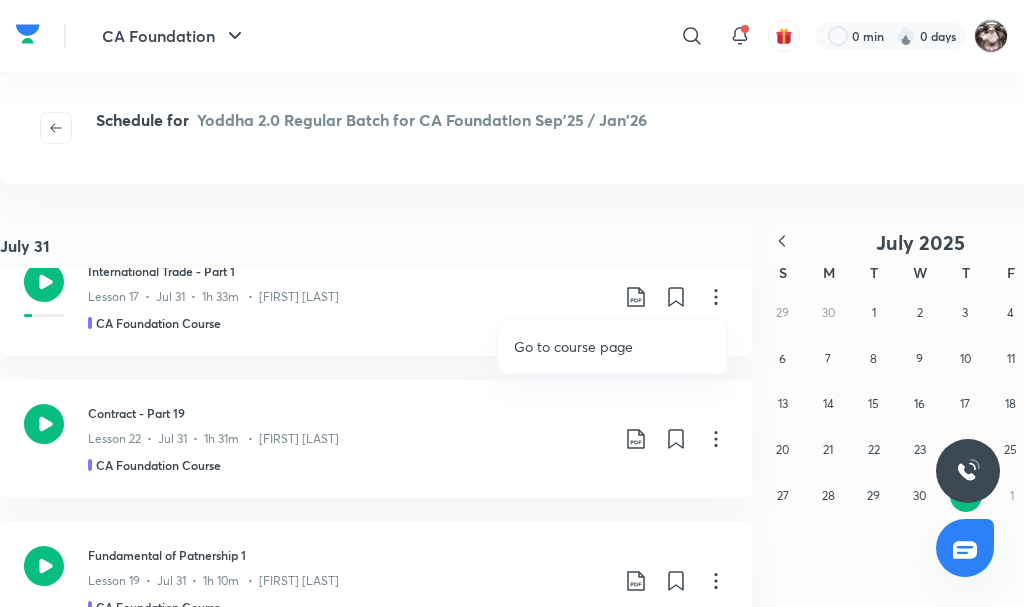 click at bounding box center (512, 303) 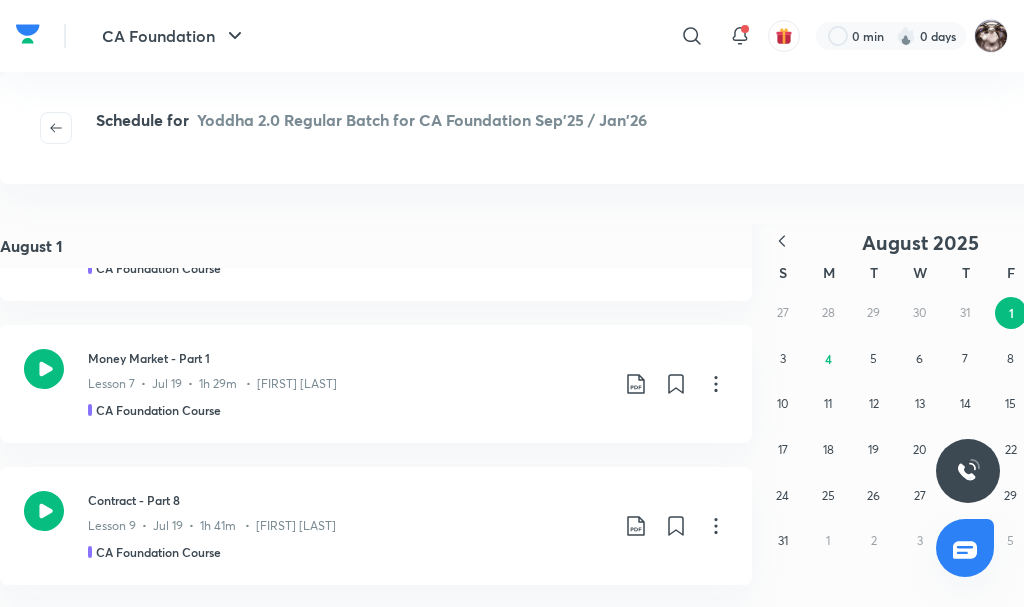 scroll, scrollTop: 36210, scrollLeft: 0, axis: vertical 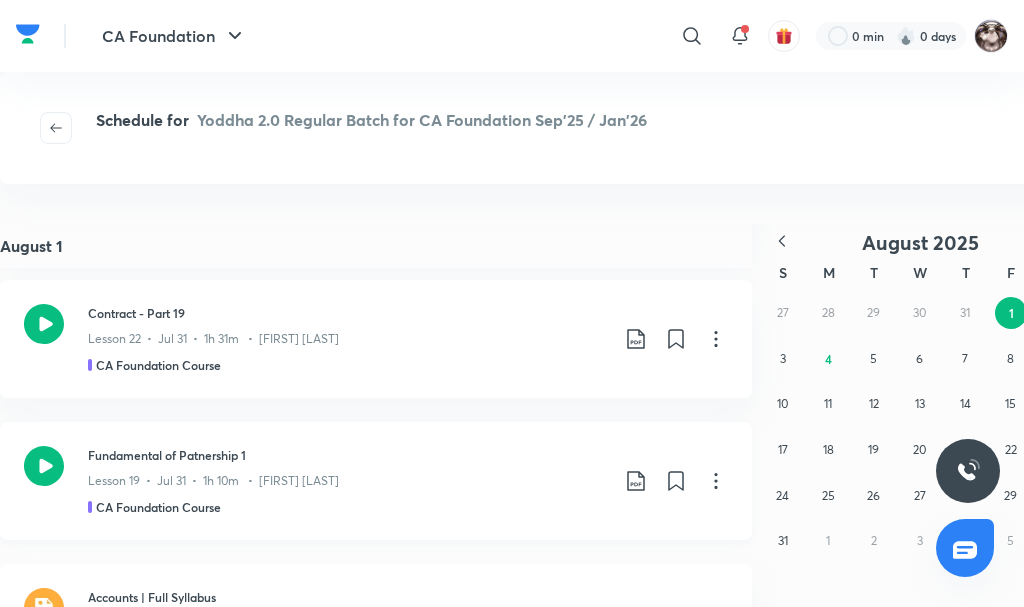 click 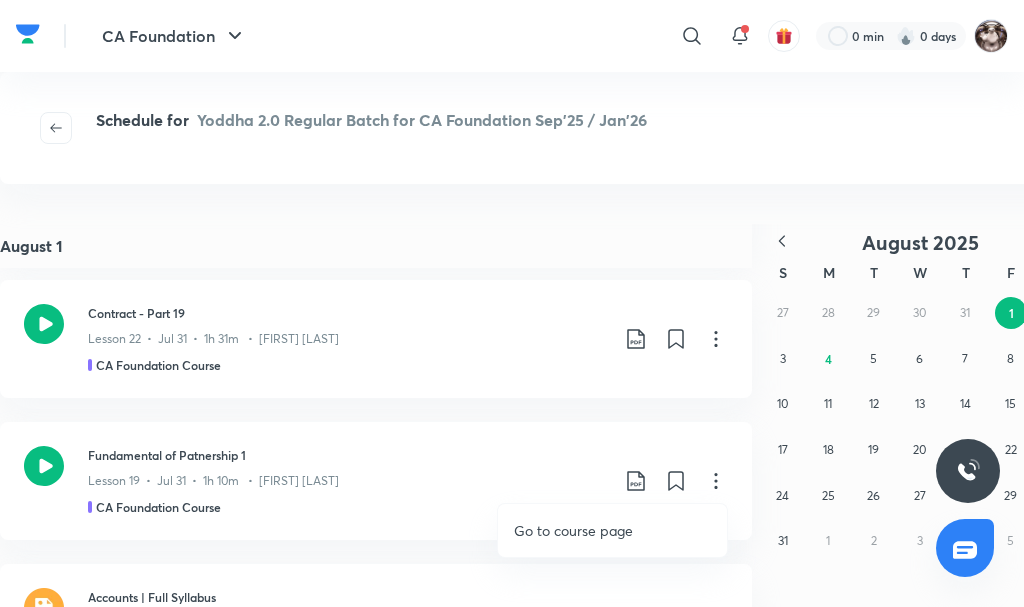 click at bounding box center (512, 303) 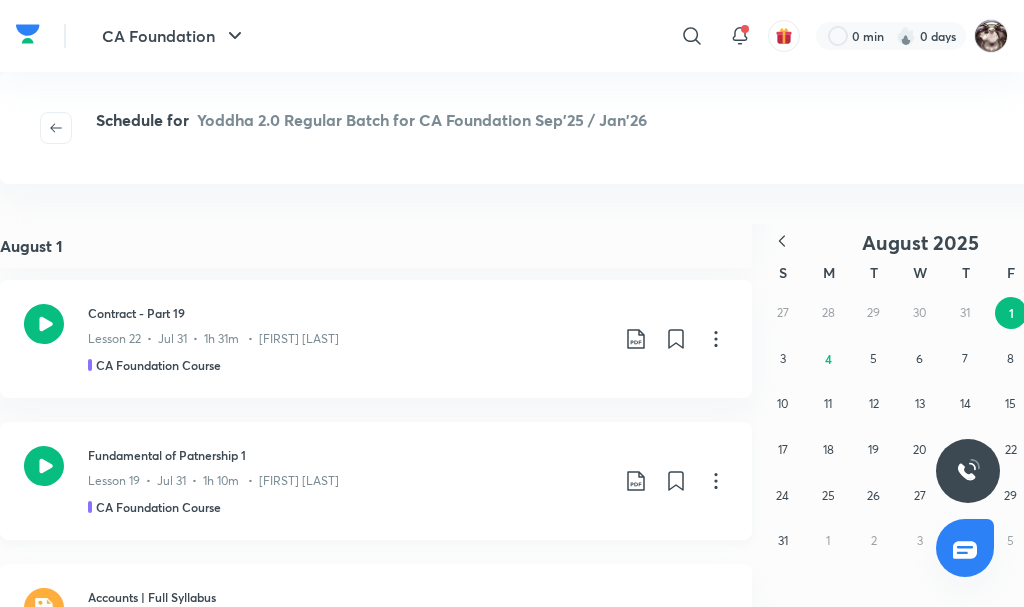 click 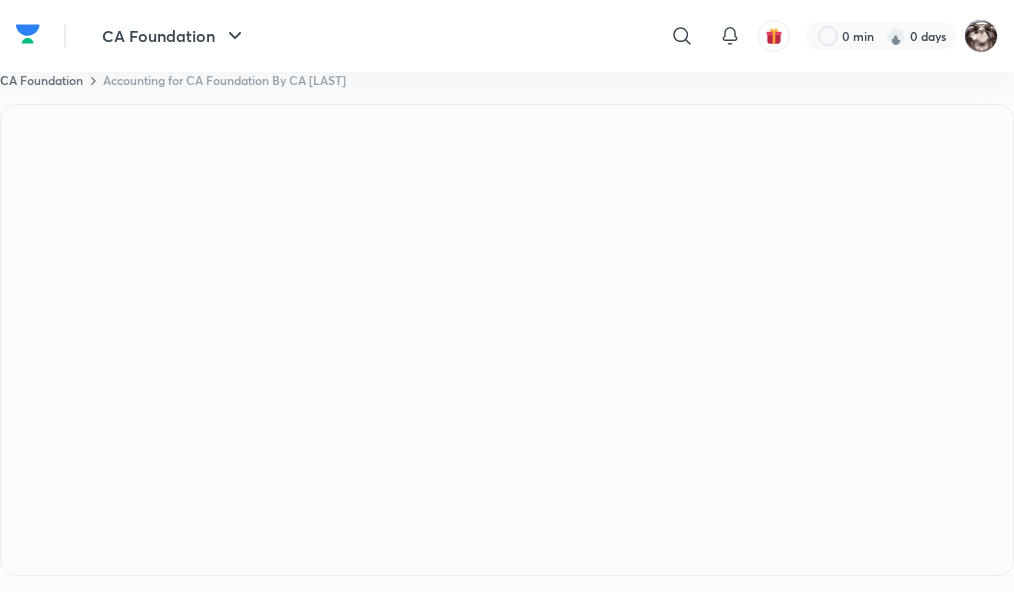 scroll, scrollTop: 0, scrollLeft: 0, axis: both 